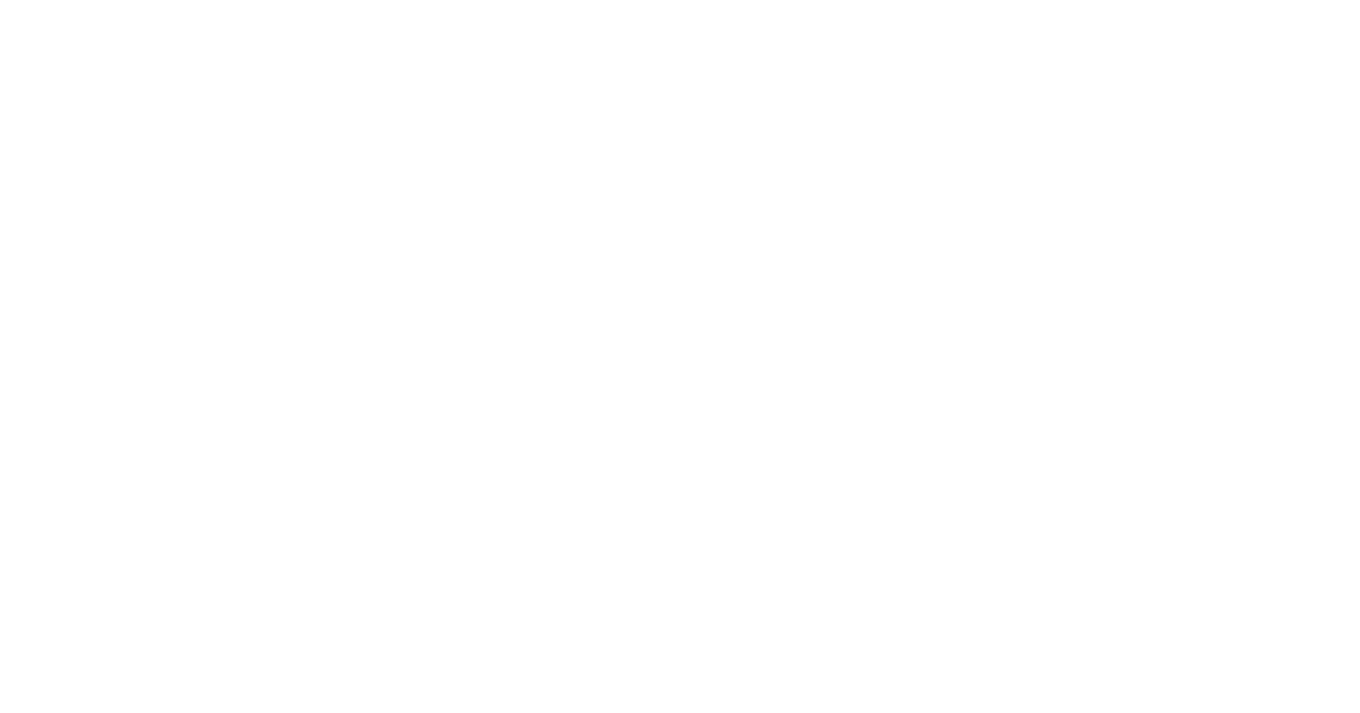 scroll, scrollTop: 0, scrollLeft: 0, axis: both 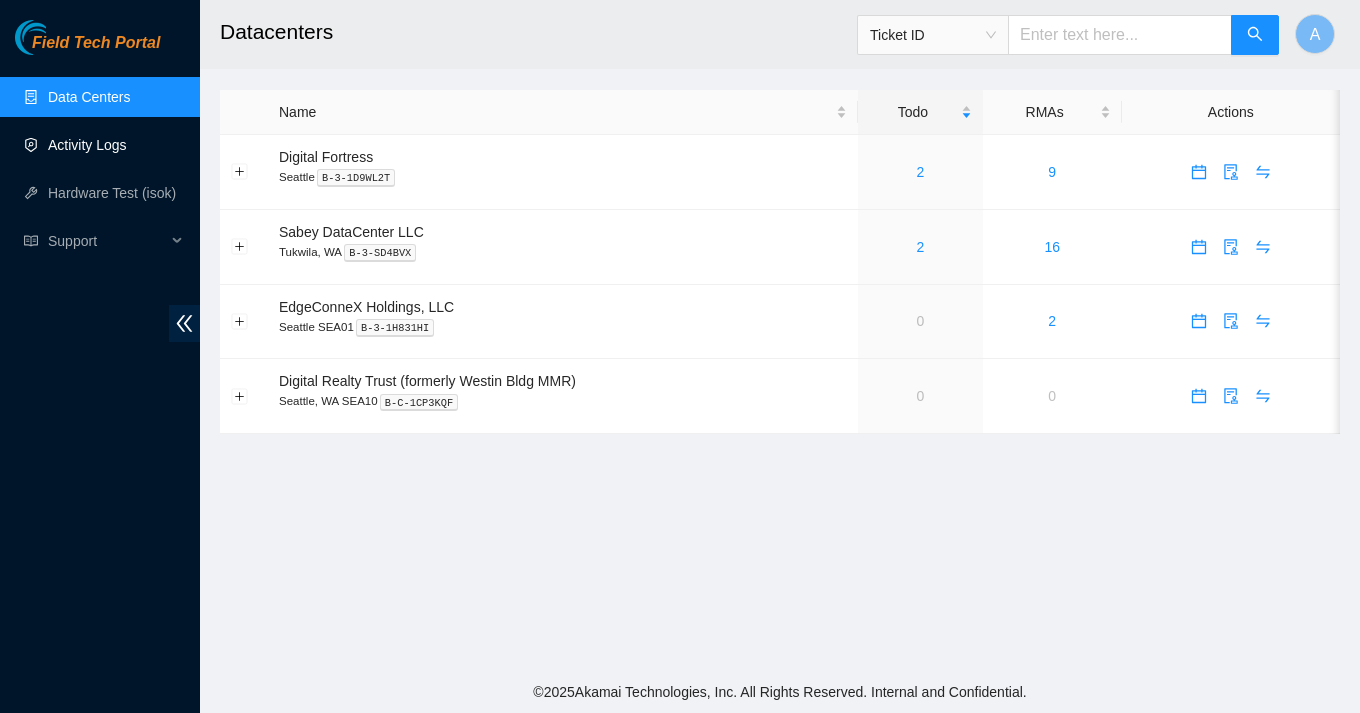 click on "Activity Logs" at bounding box center (87, 145) 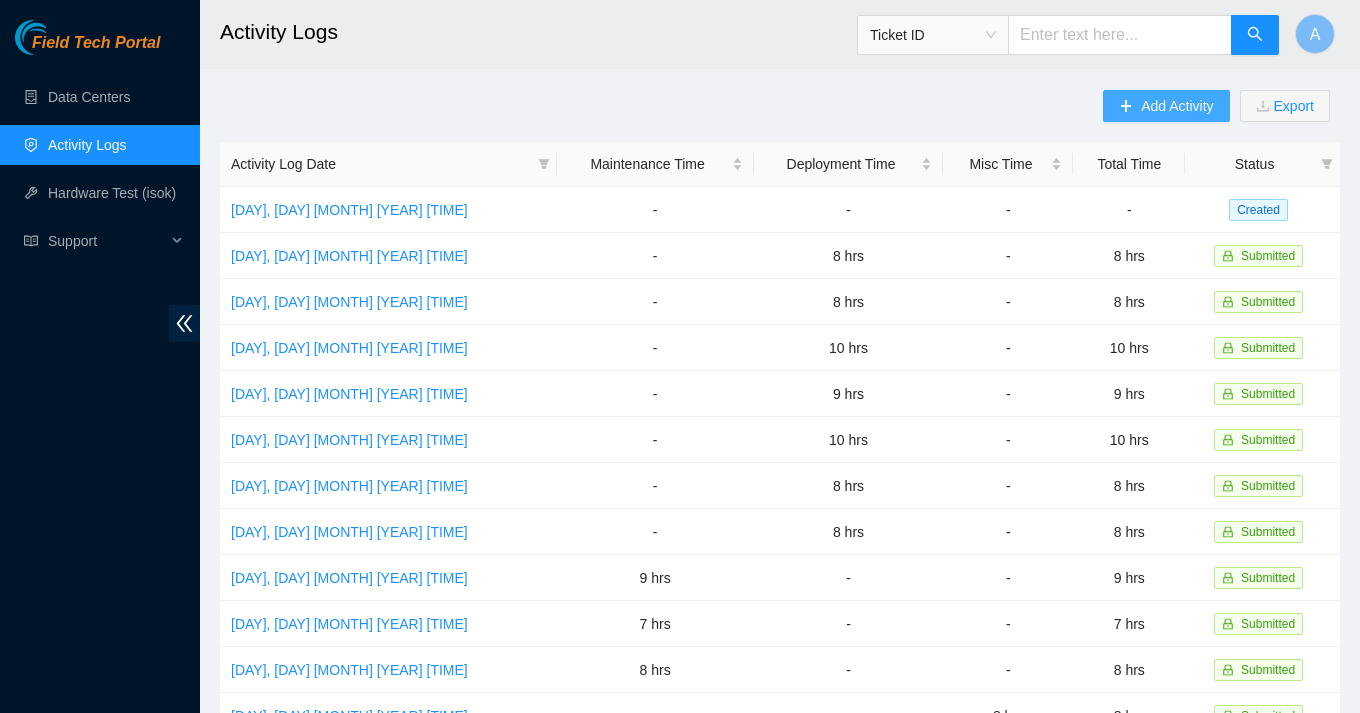 click on "Add Activity" at bounding box center [1177, 106] 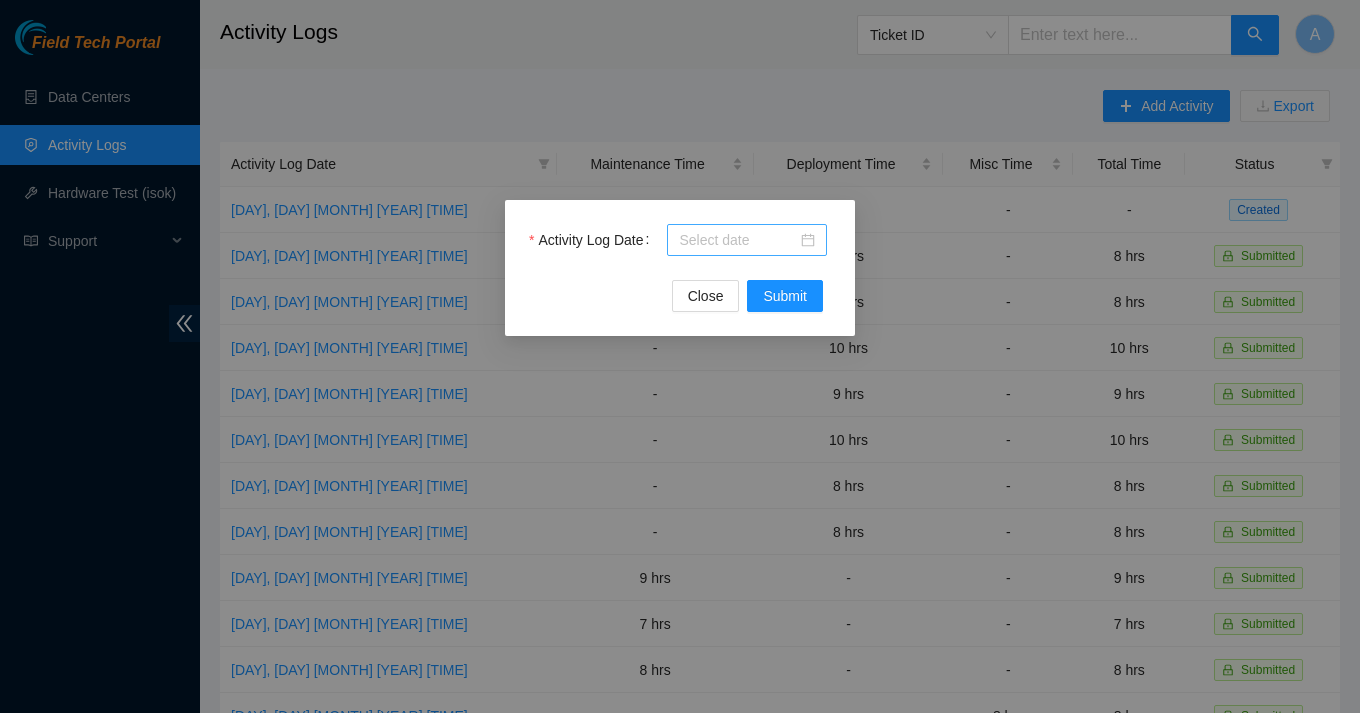 click at bounding box center (747, 240) 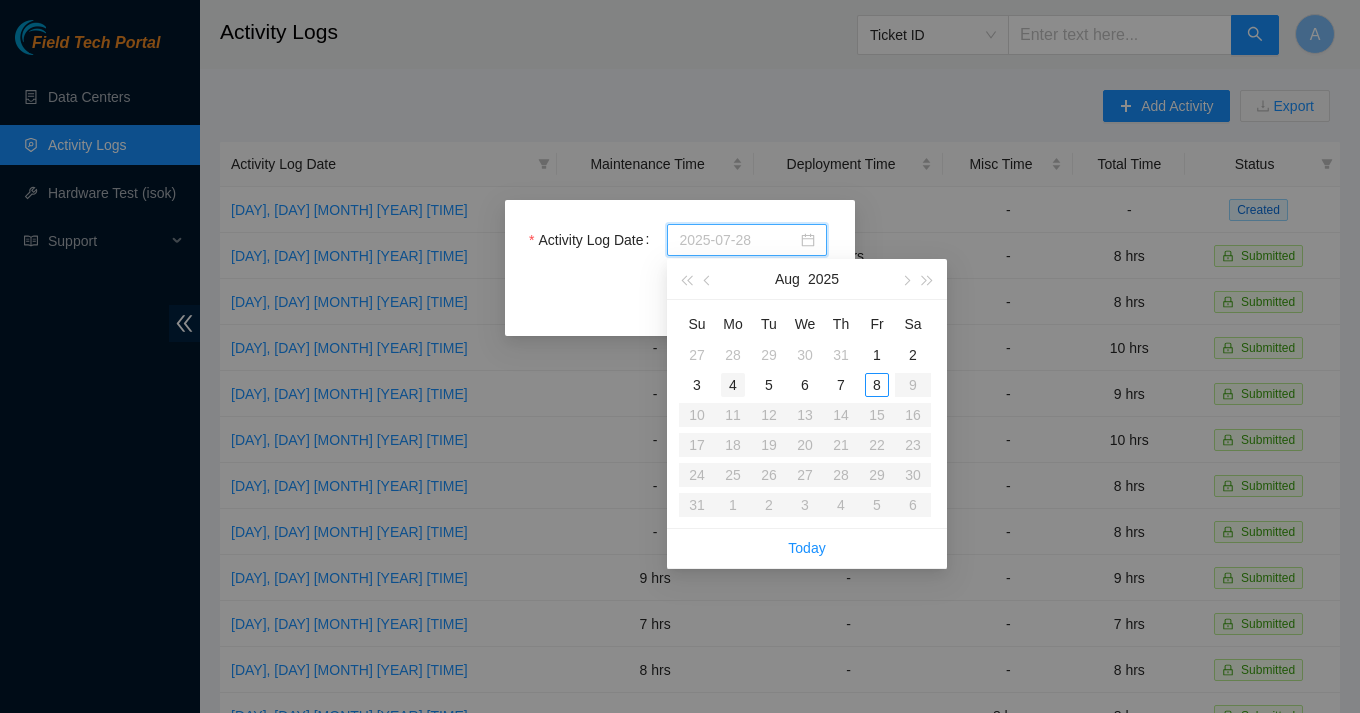 type on "2025-08-04" 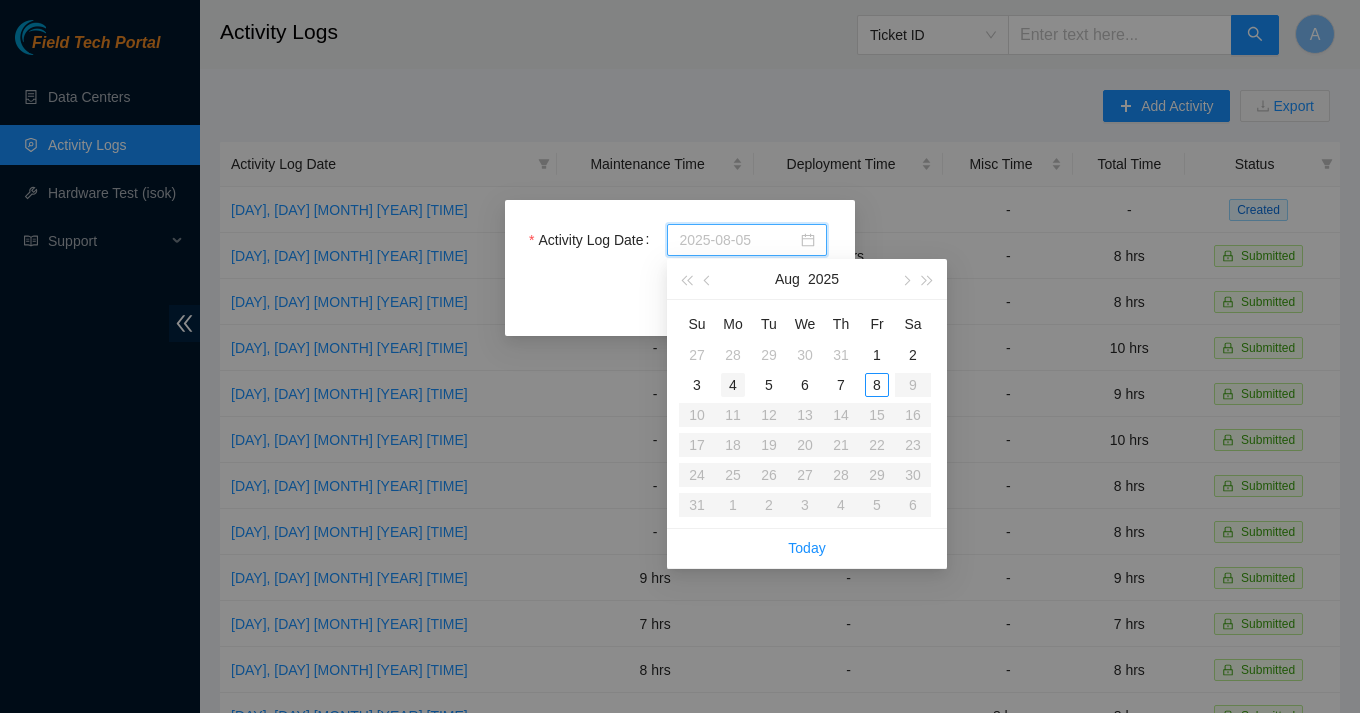 type on "2025-08-04" 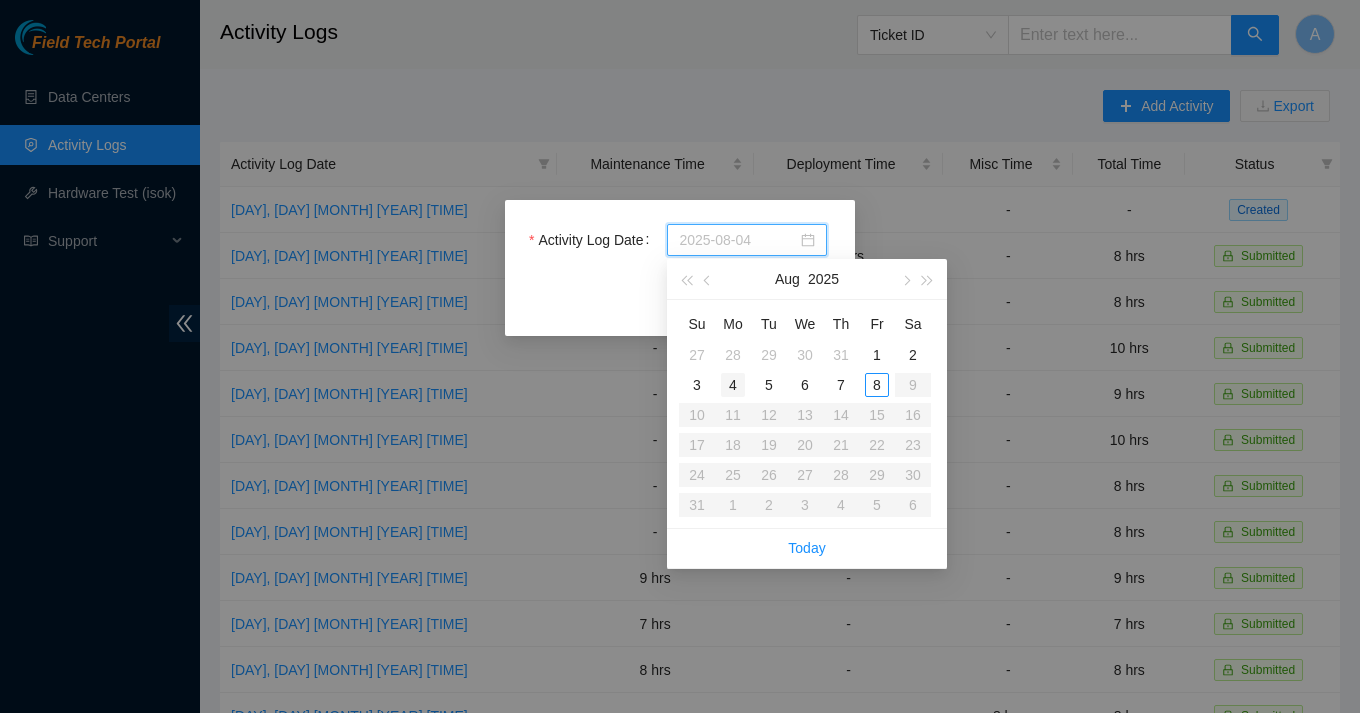 click on "4" at bounding box center [733, 385] 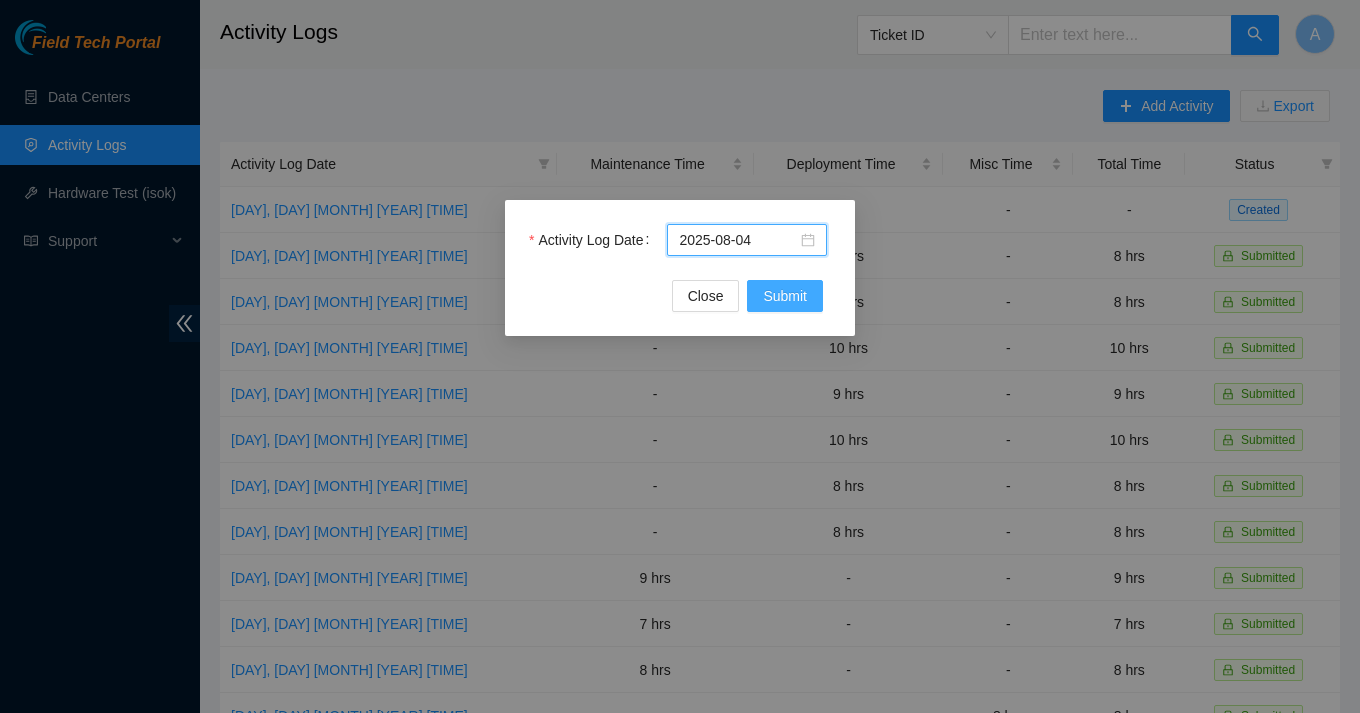 click on "Submit" at bounding box center (785, 296) 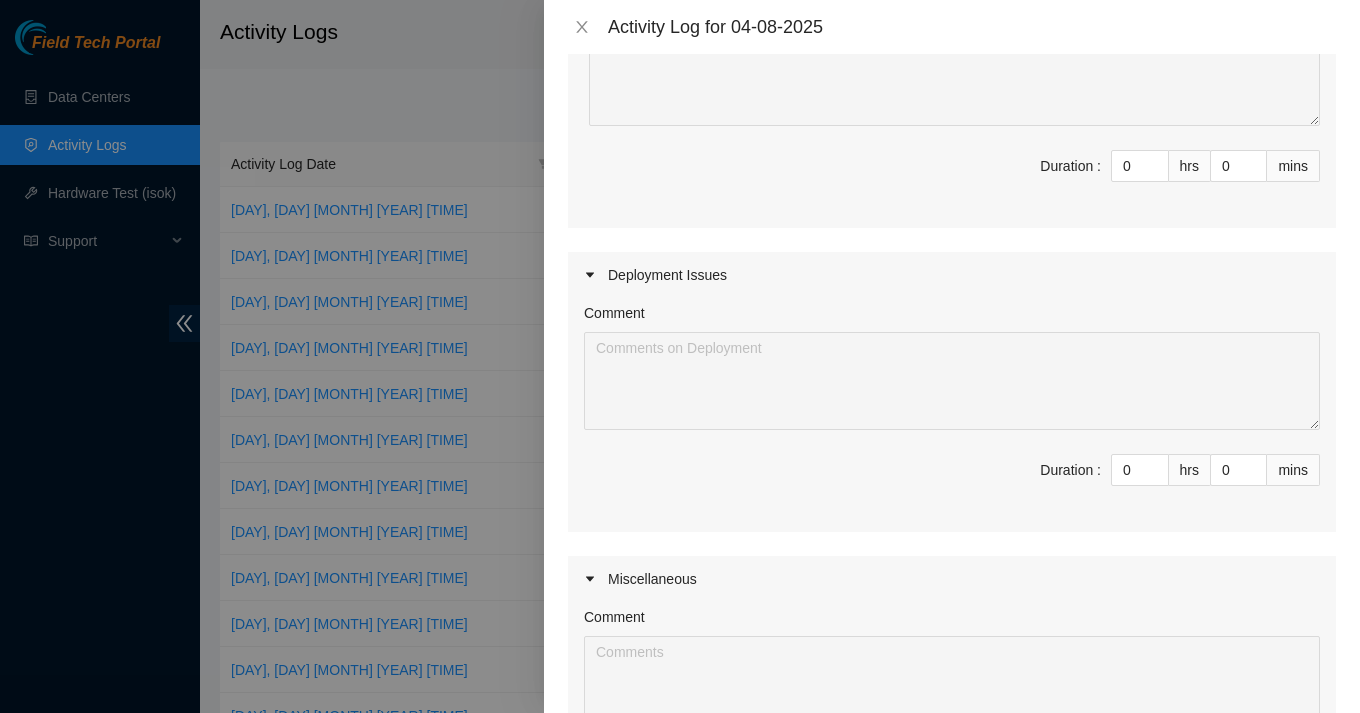 scroll, scrollTop: 290, scrollLeft: 0, axis: vertical 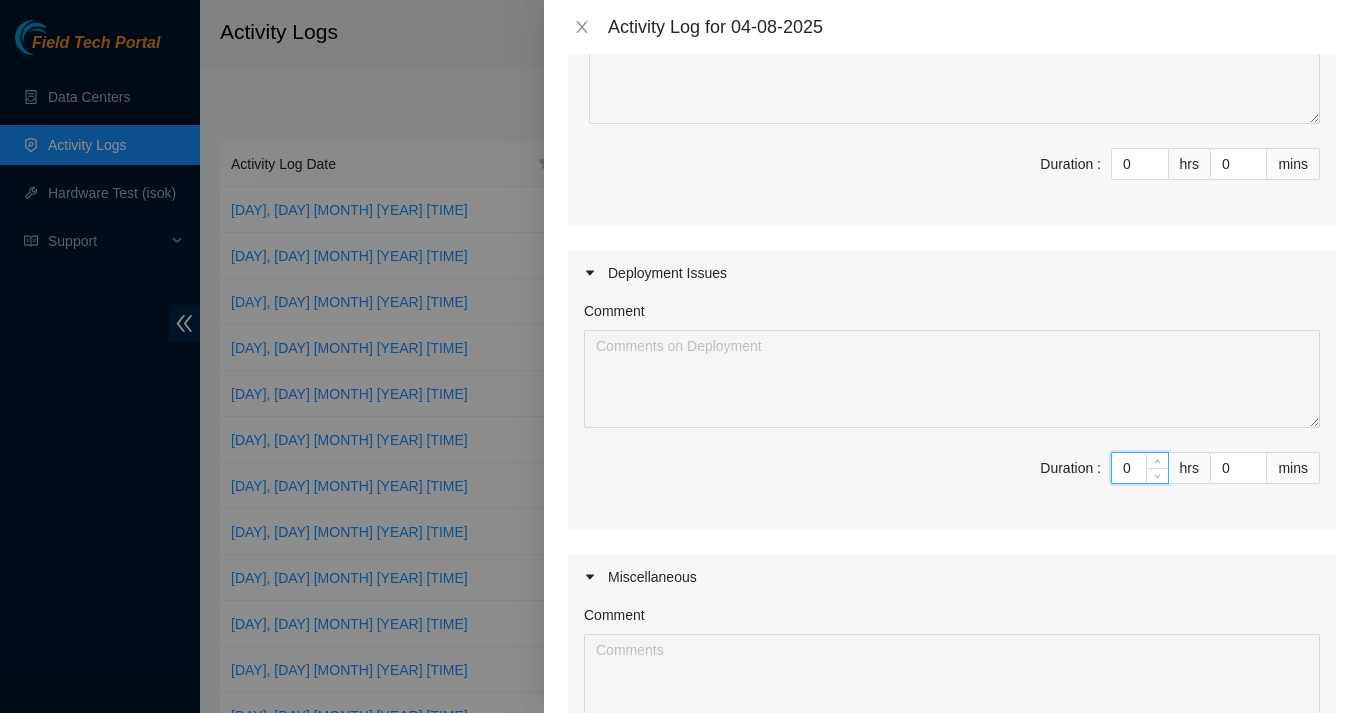 drag, startPoint x: 1138, startPoint y: 463, endPoint x: 1074, endPoint y: 463, distance: 64 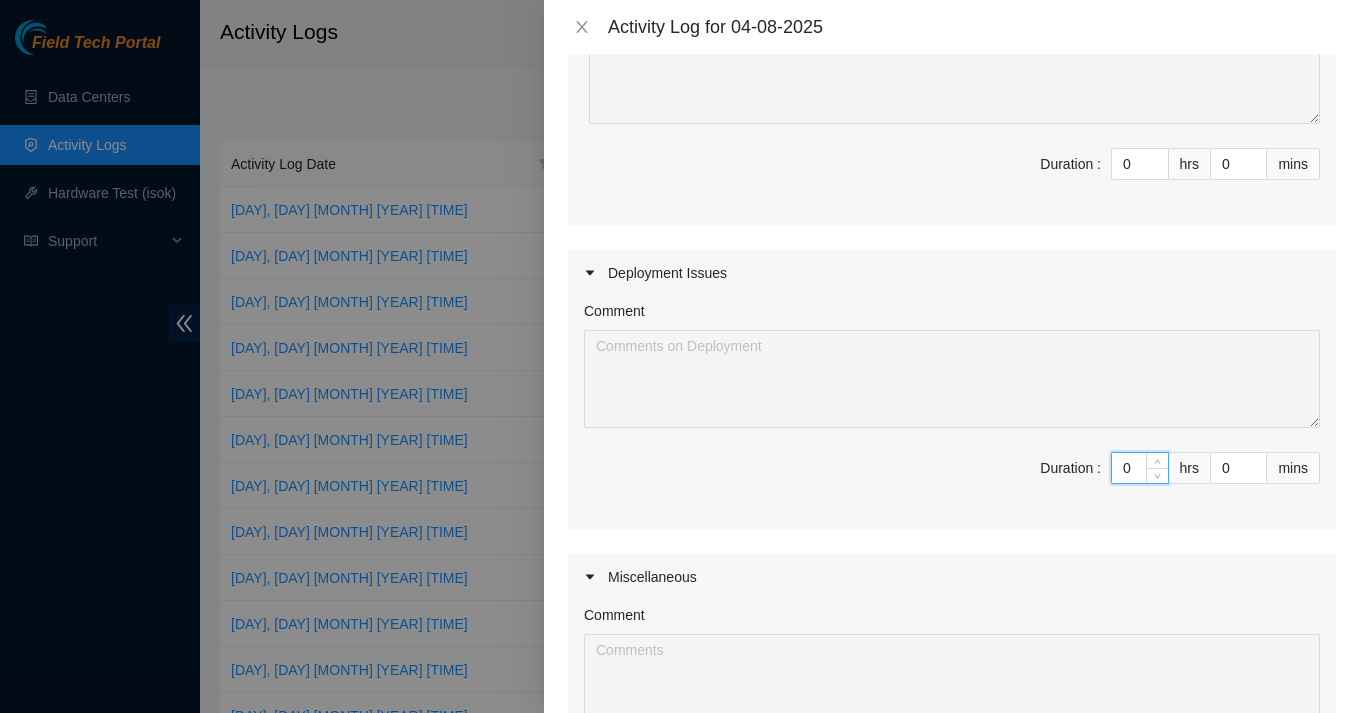 click on "Duration : 0 hrs 0 mins" at bounding box center (952, 480) 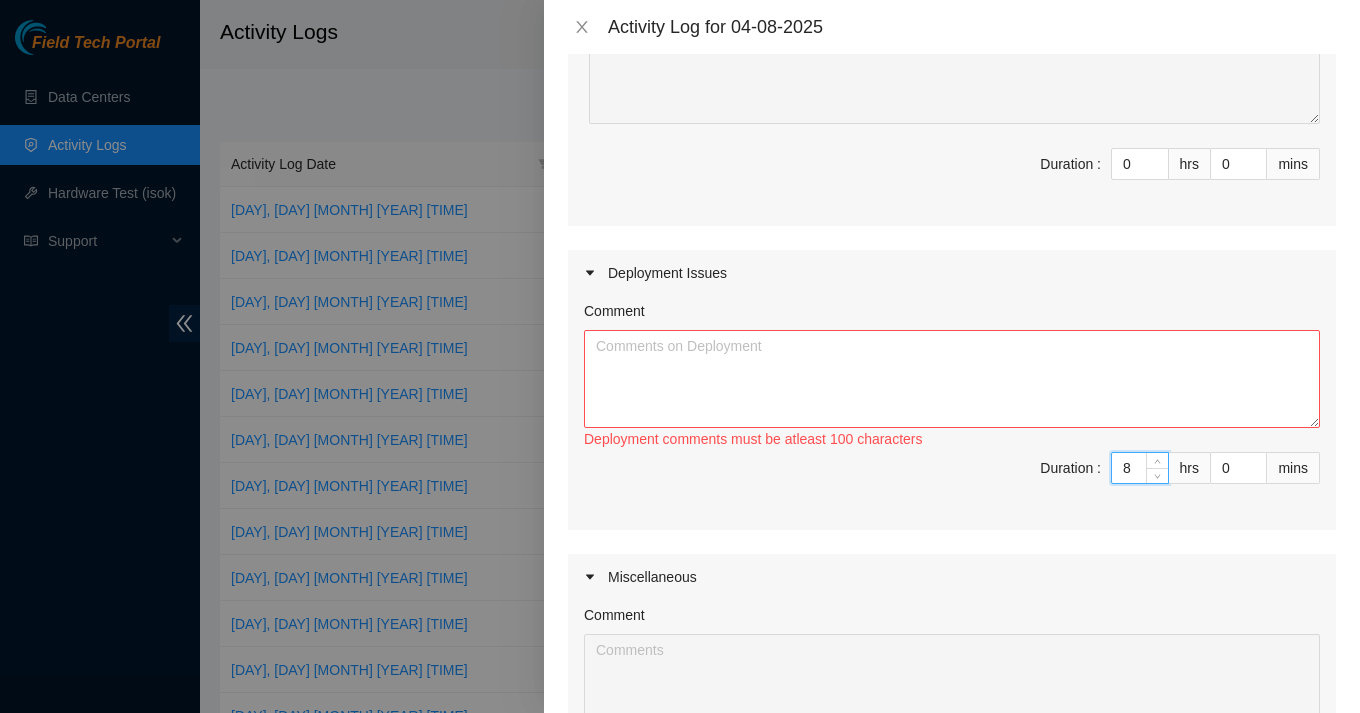 type on "8" 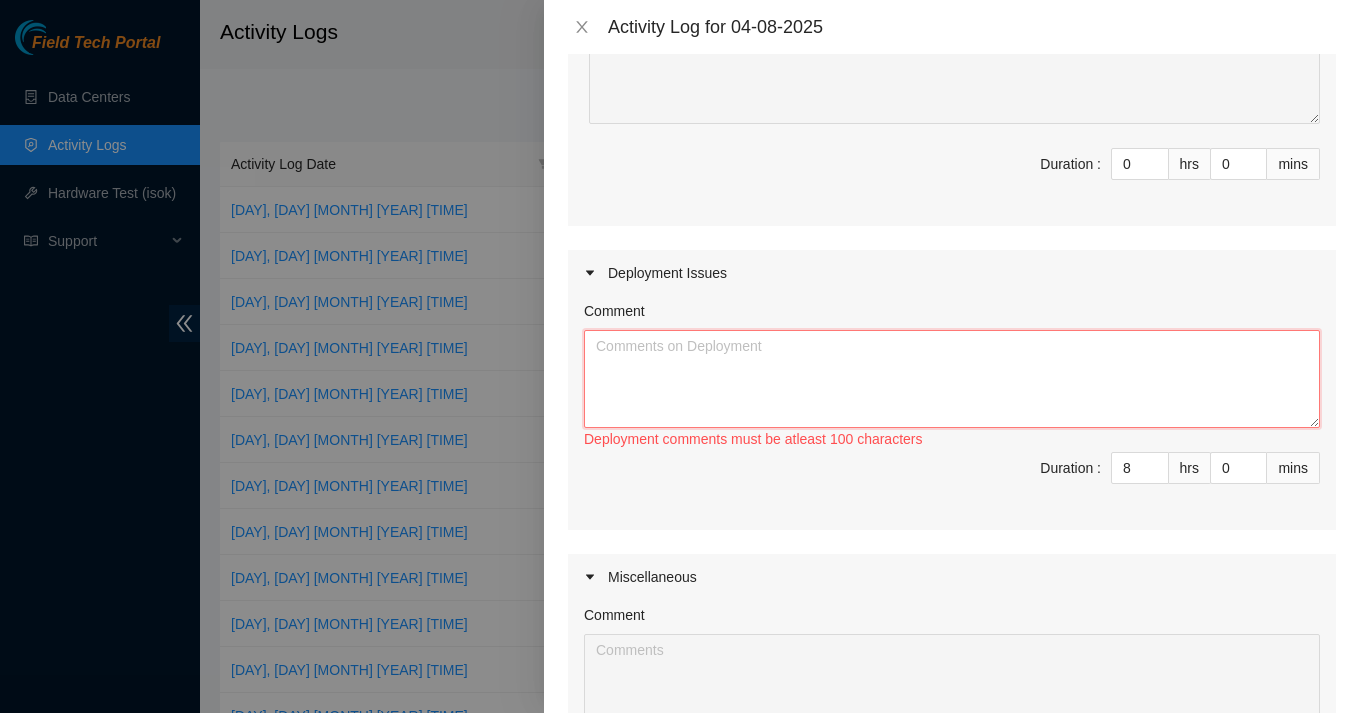 click on "Comment" at bounding box center (952, 379) 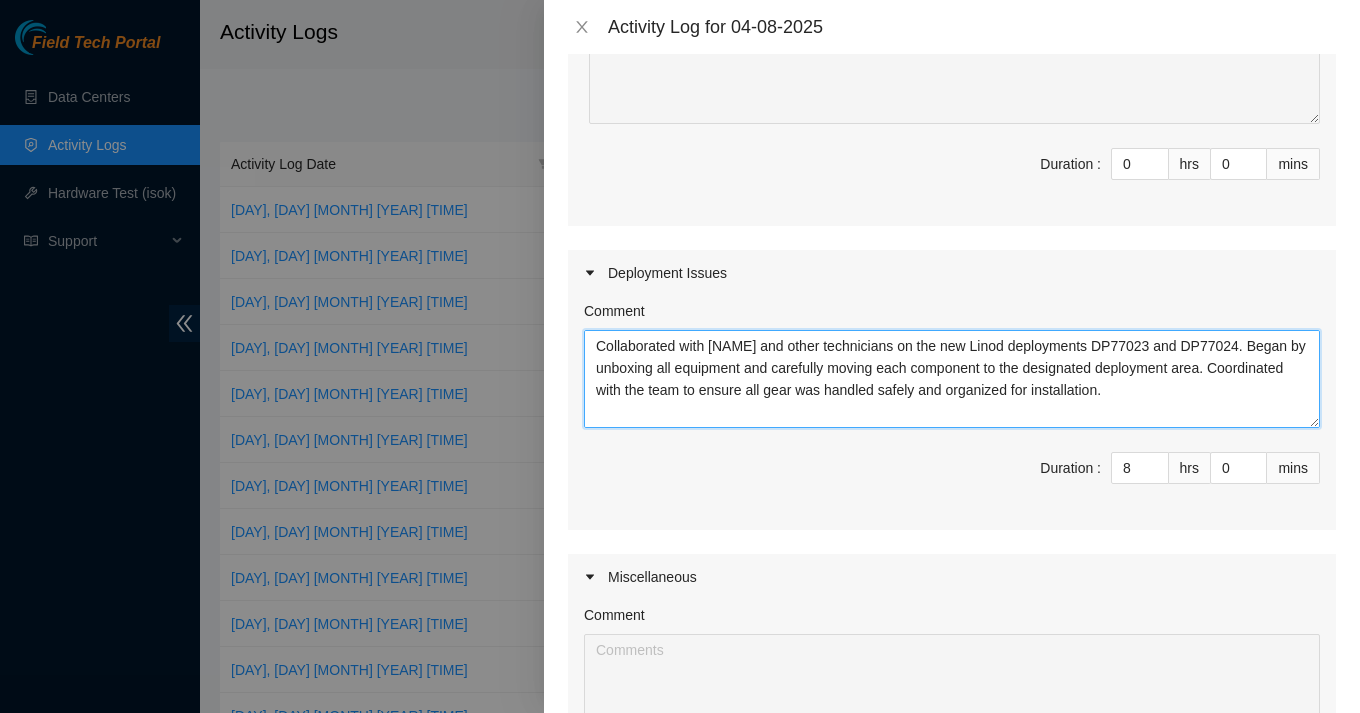 scroll, scrollTop: 81, scrollLeft: 0, axis: vertical 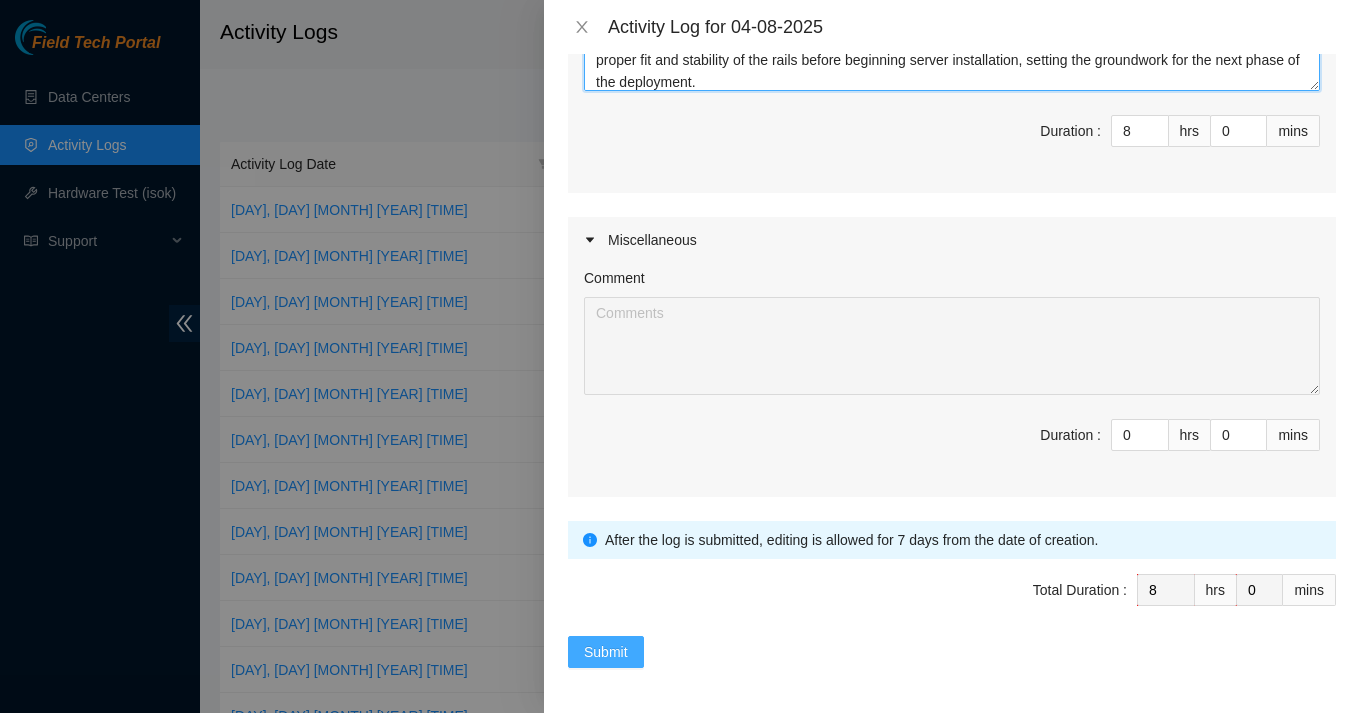type on "Collaborated with Robert and other technicians on the new Linod deployments DP77023 and DP77024. Began by unboxing all equipment and carefully moving each component to the designated deployment area. Coordinated with the team to ensure all gear was handled safely and organized for installation.
Once the equipment was staged, prepared the rack posts by adjusting the mounting plates to the correct positions based on the deployment layout. Installed and aligned server rail kits to ensure secure and level mounting. Verified proper fit and stability of the rails before beginning server installation, setting the groundwork for the next phase of the deployment." 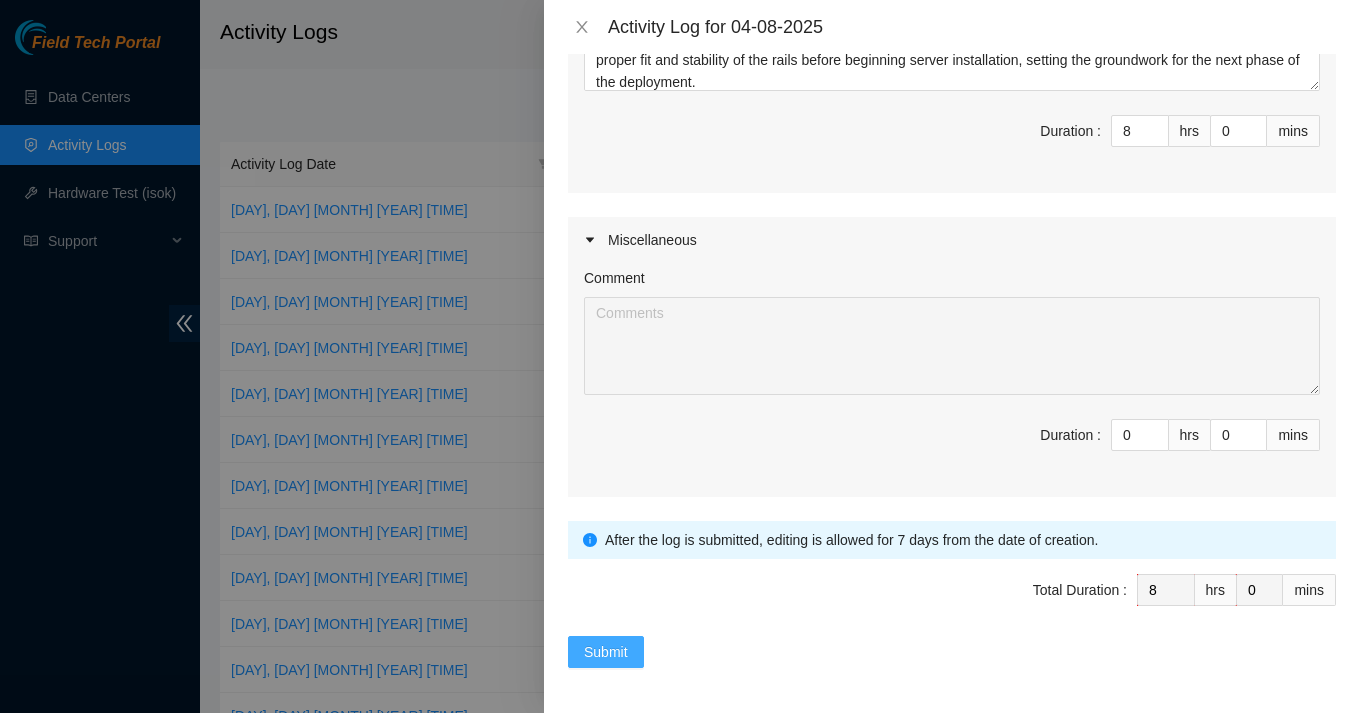 click on "Submit" at bounding box center [606, 652] 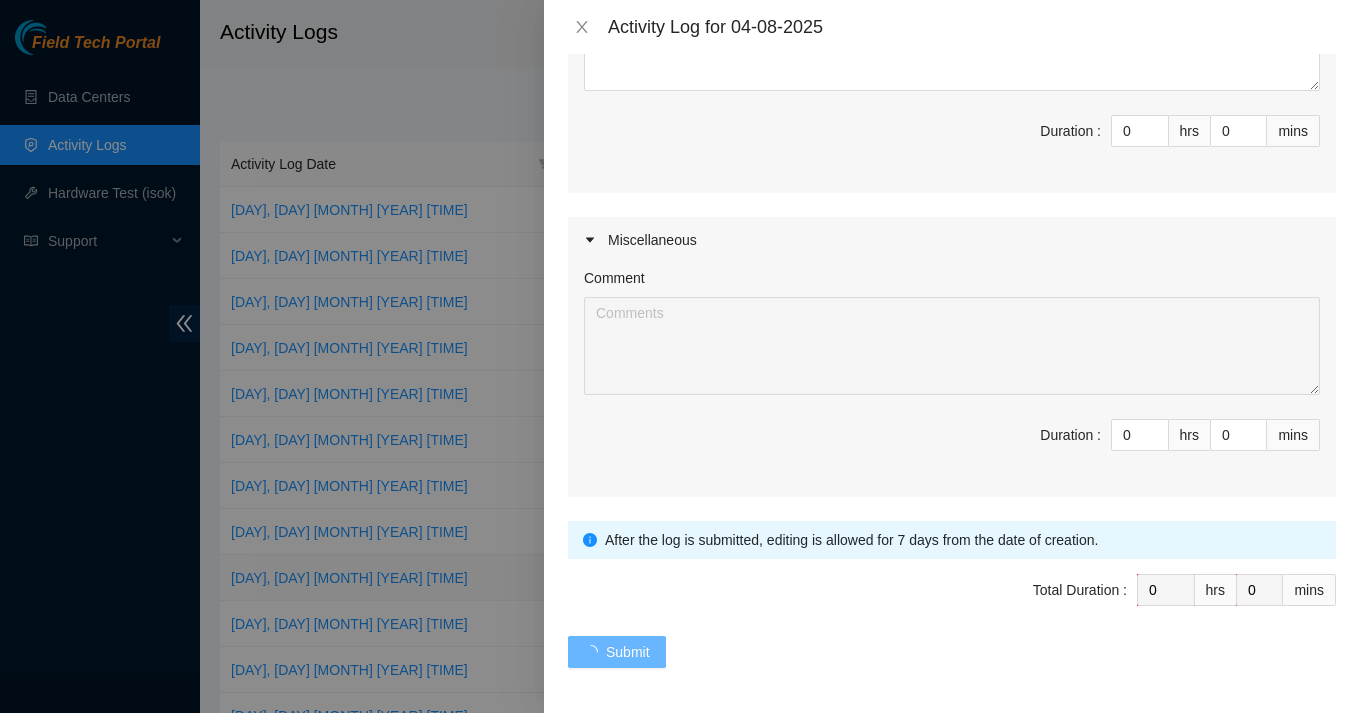 scroll, scrollTop: 0, scrollLeft: 0, axis: both 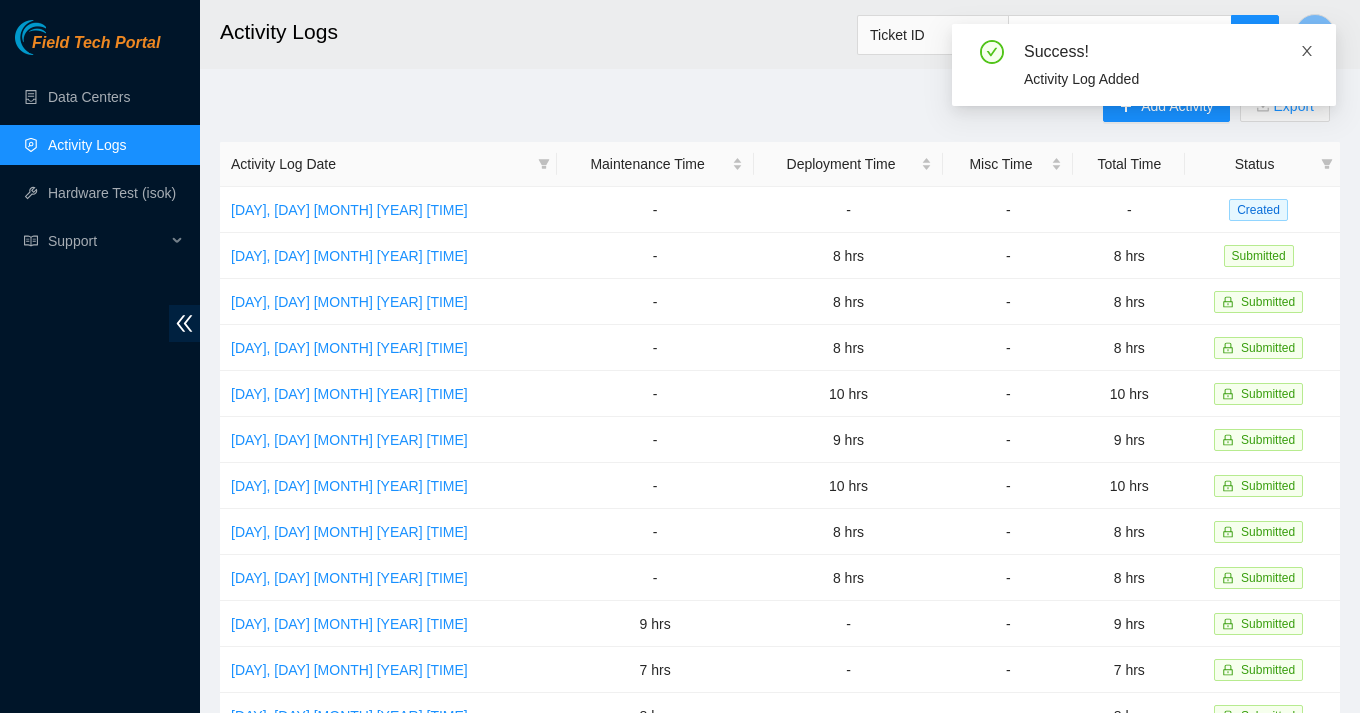 click 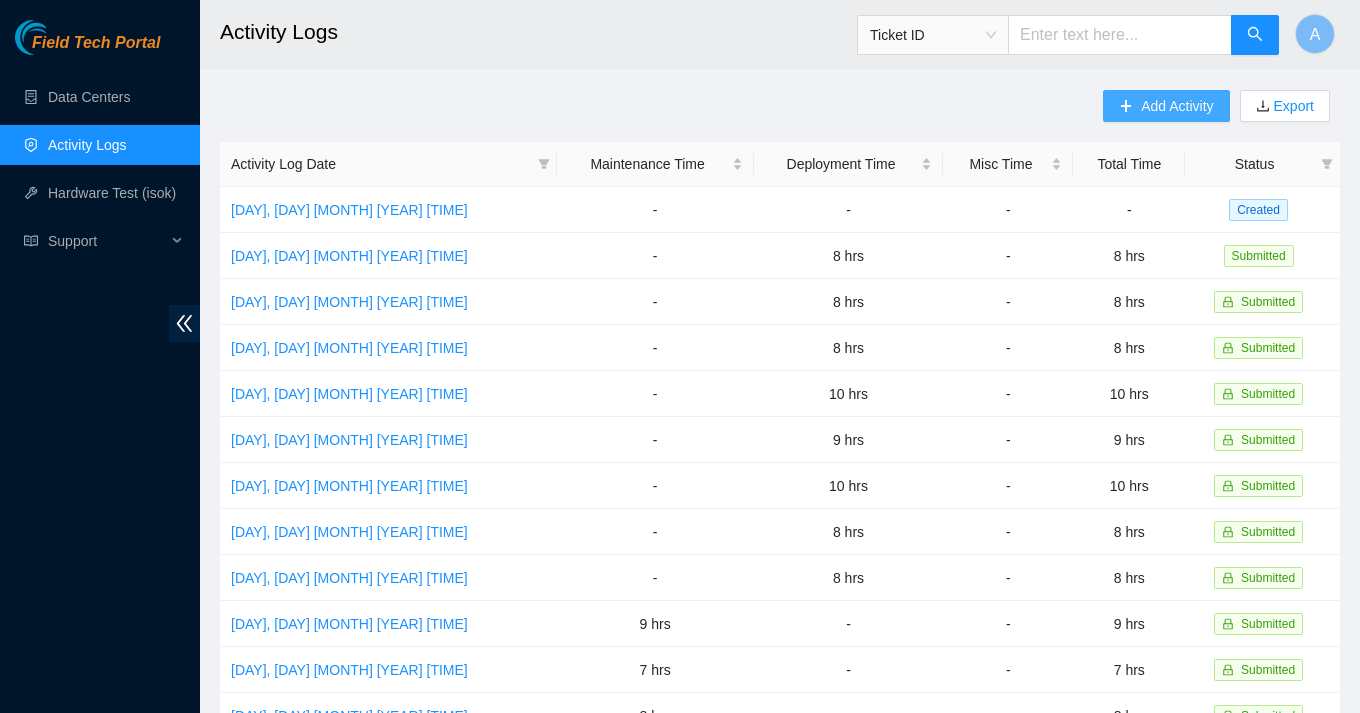 click on "Add Activity" at bounding box center (1166, 106) 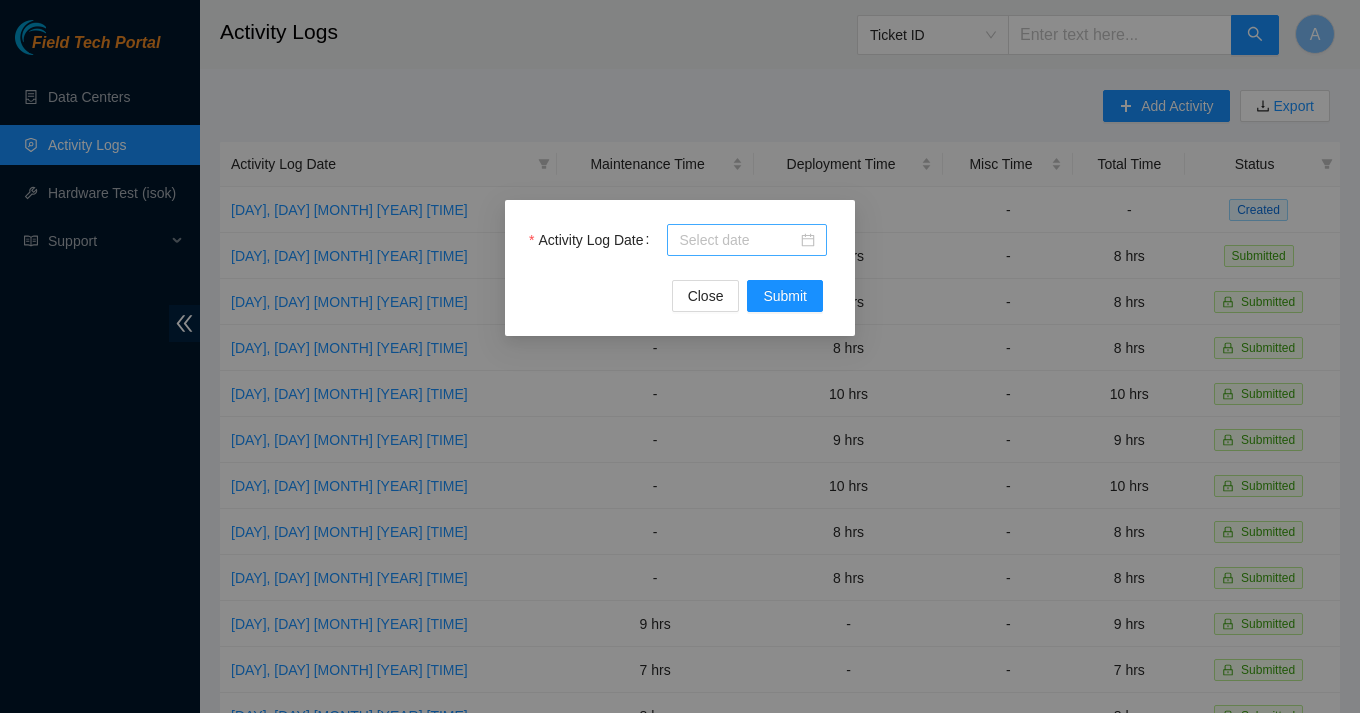 click at bounding box center [747, 240] 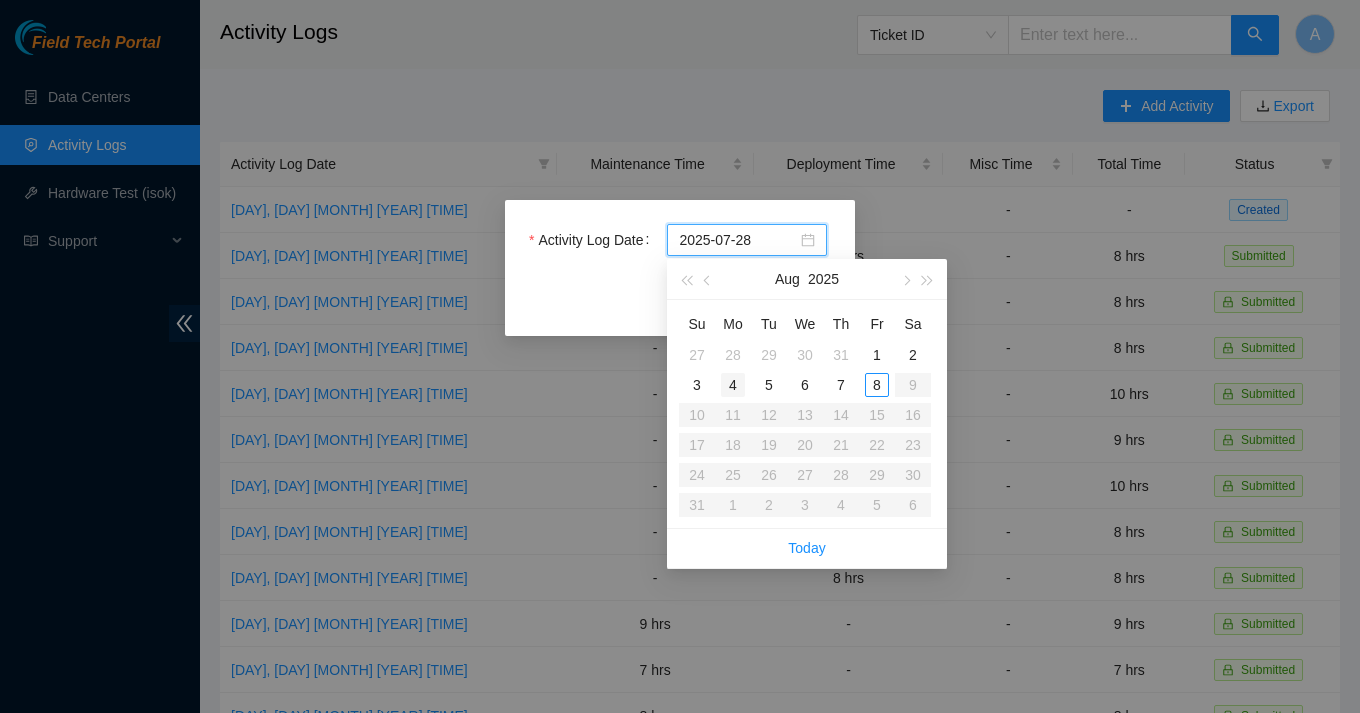 type on "2025-08-04" 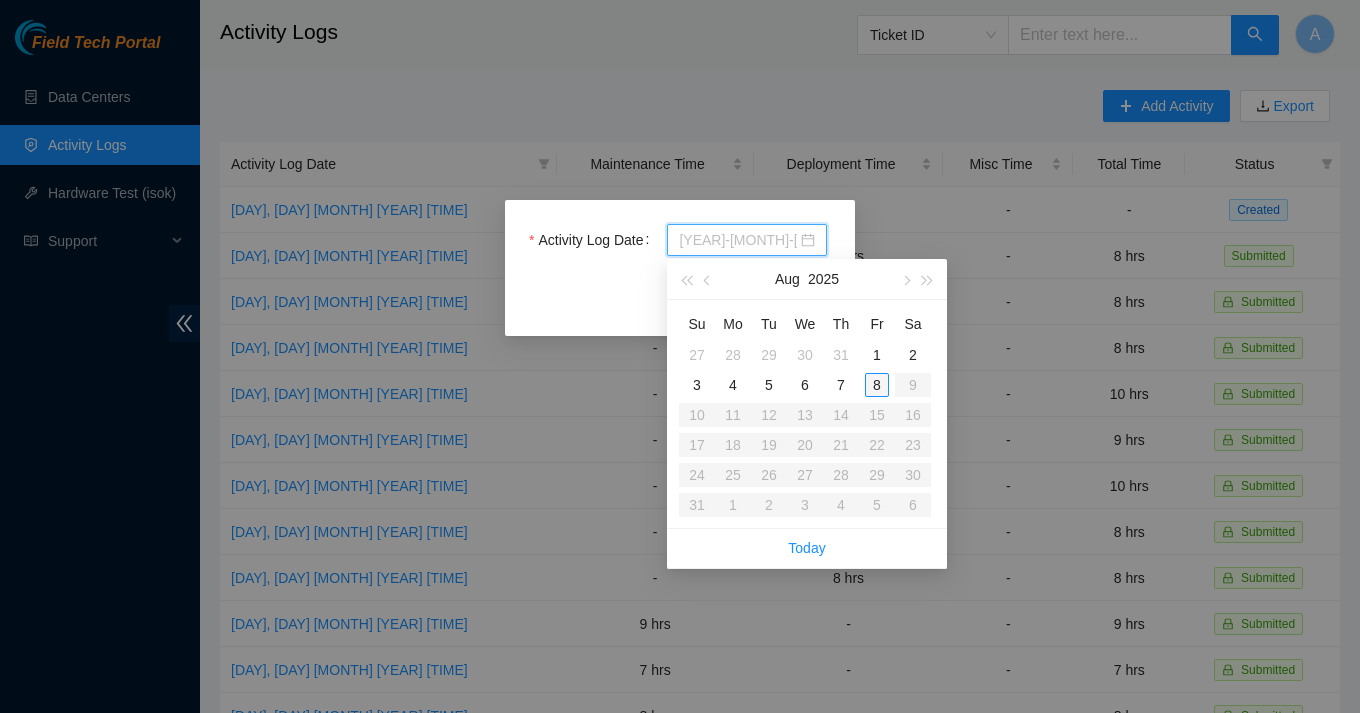 type on "[DATE]" 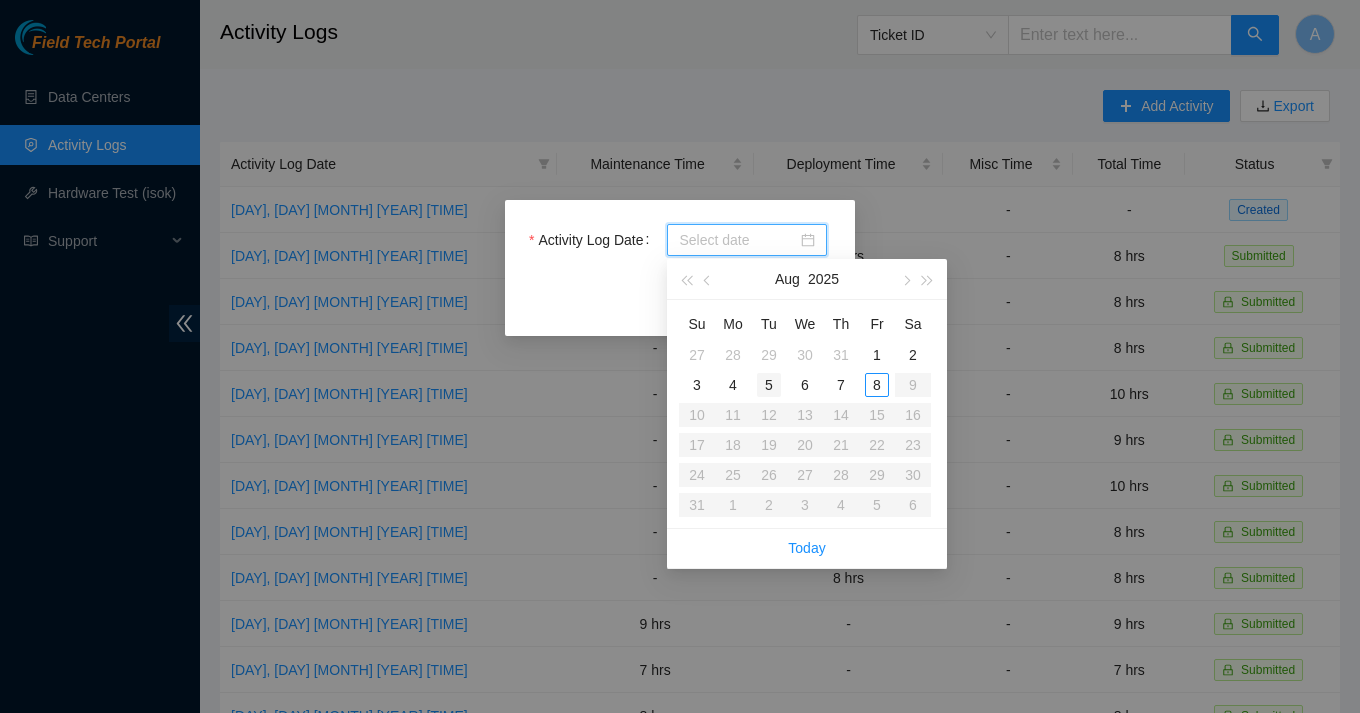 type on "2025-08-05" 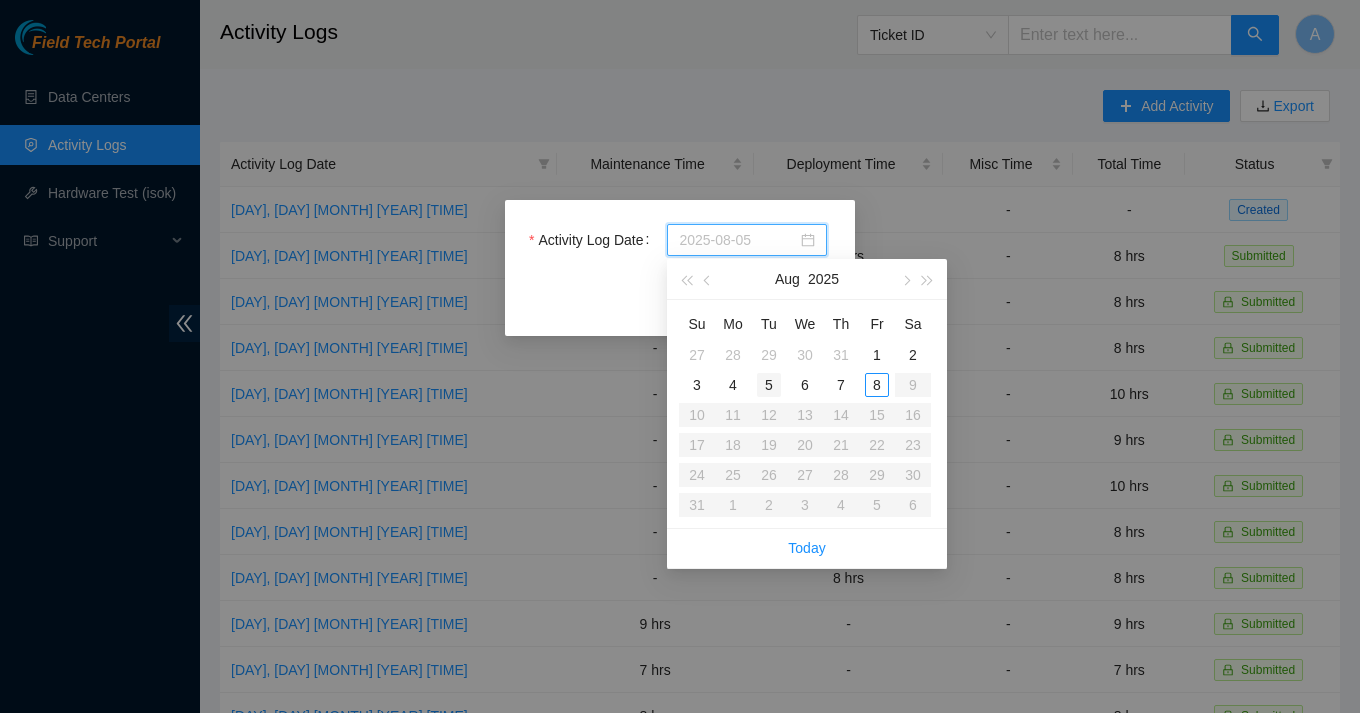 click on "5" at bounding box center (769, 385) 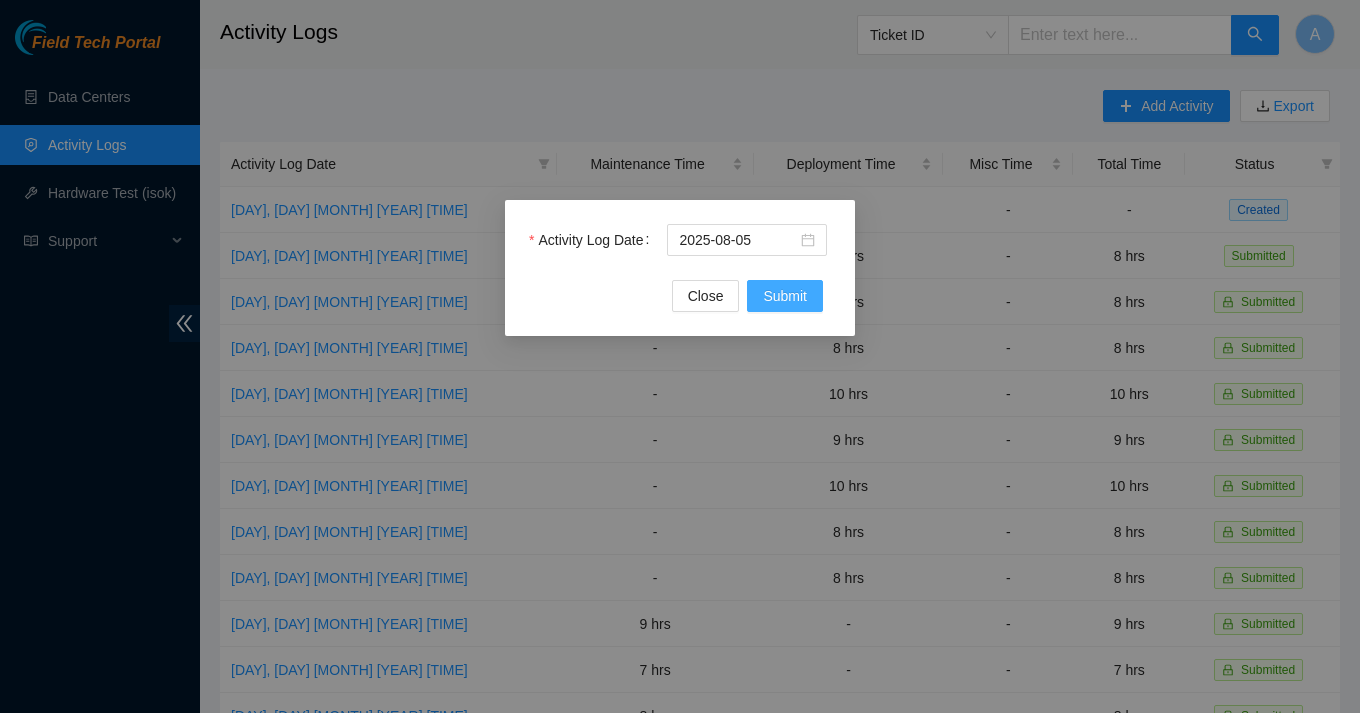 click on "Submit" at bounding box center (785, 296) 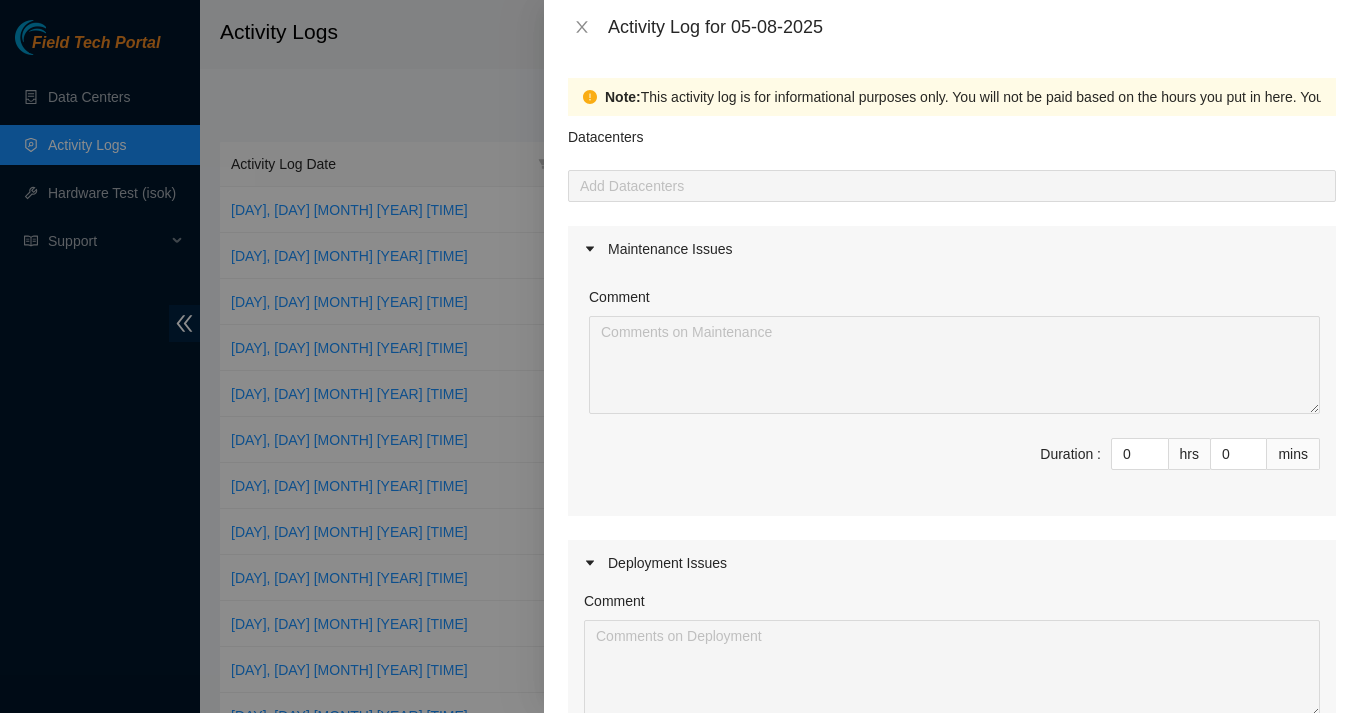 scroll, scrollTop: 60, scrollLeft: 0, axis: vertical 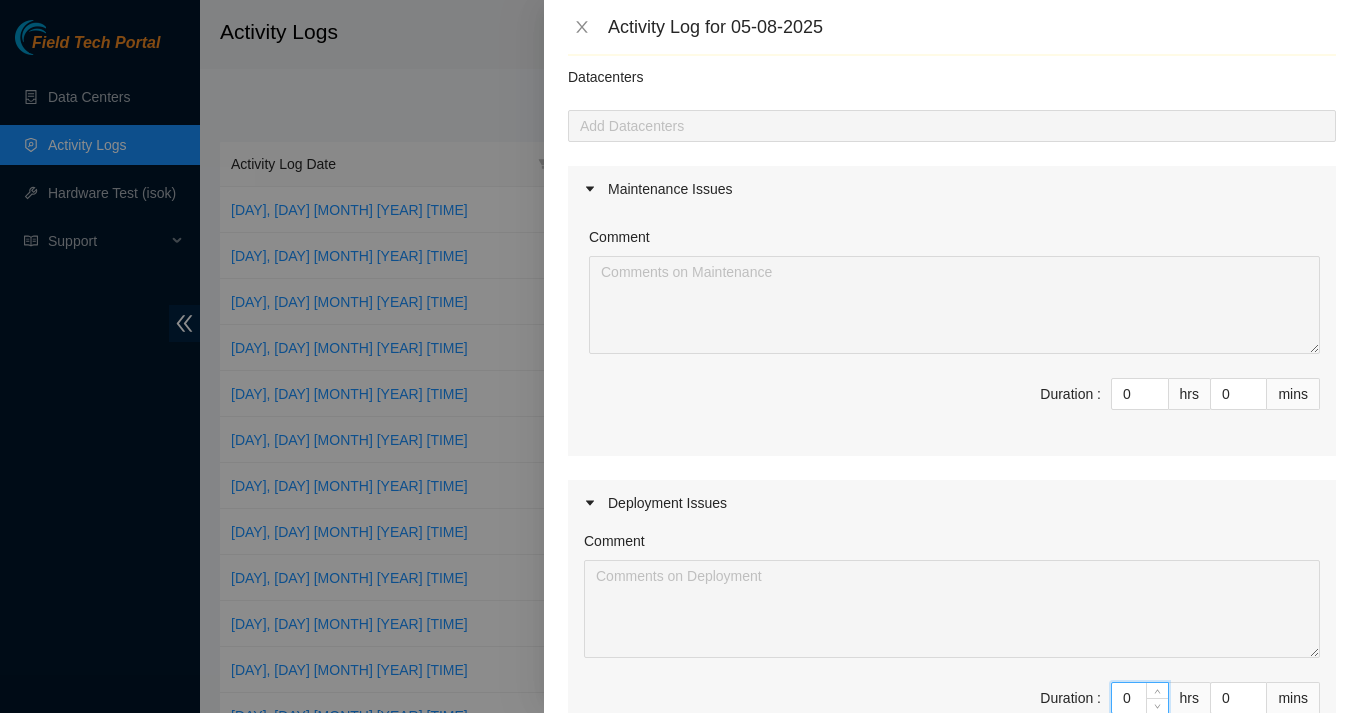 drag, startPoint x: 1138, startPoint y: 692, endPoint x: 1118, endPoint y: 692, distance: 20 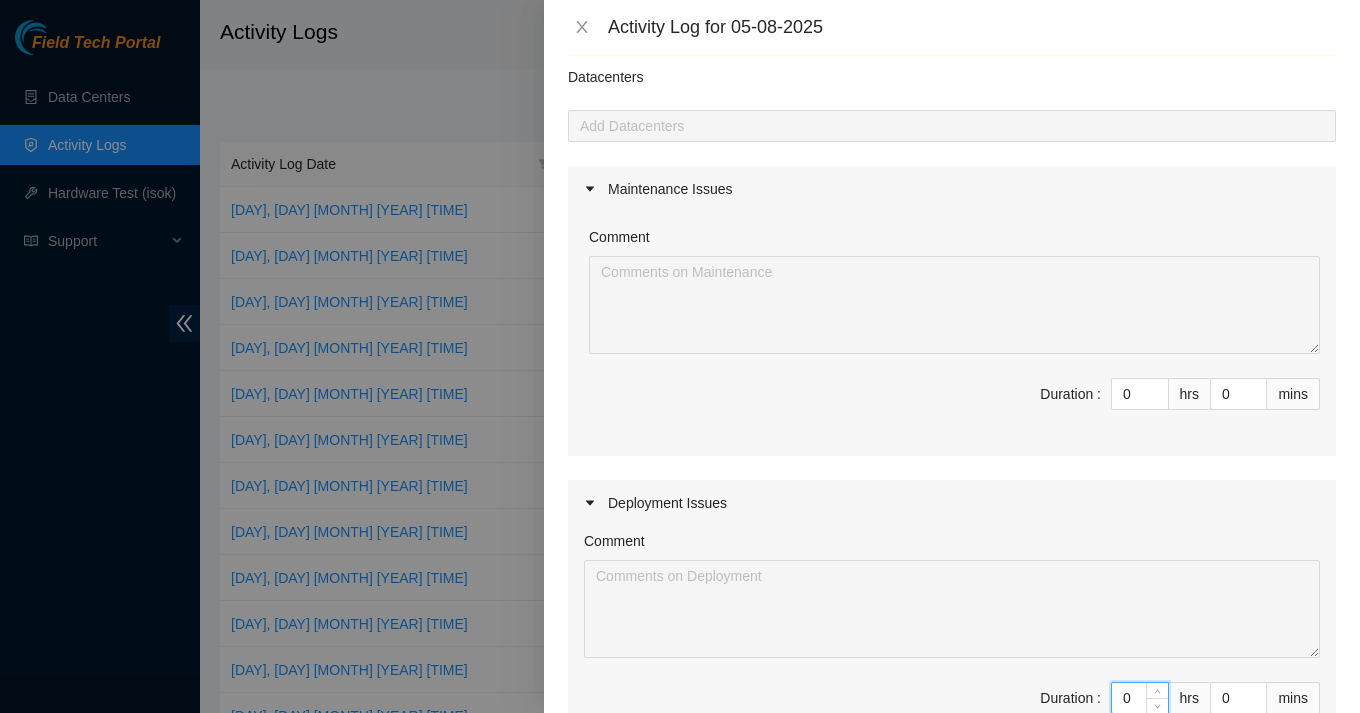 click on "0" at bounding box center (1140, 698) 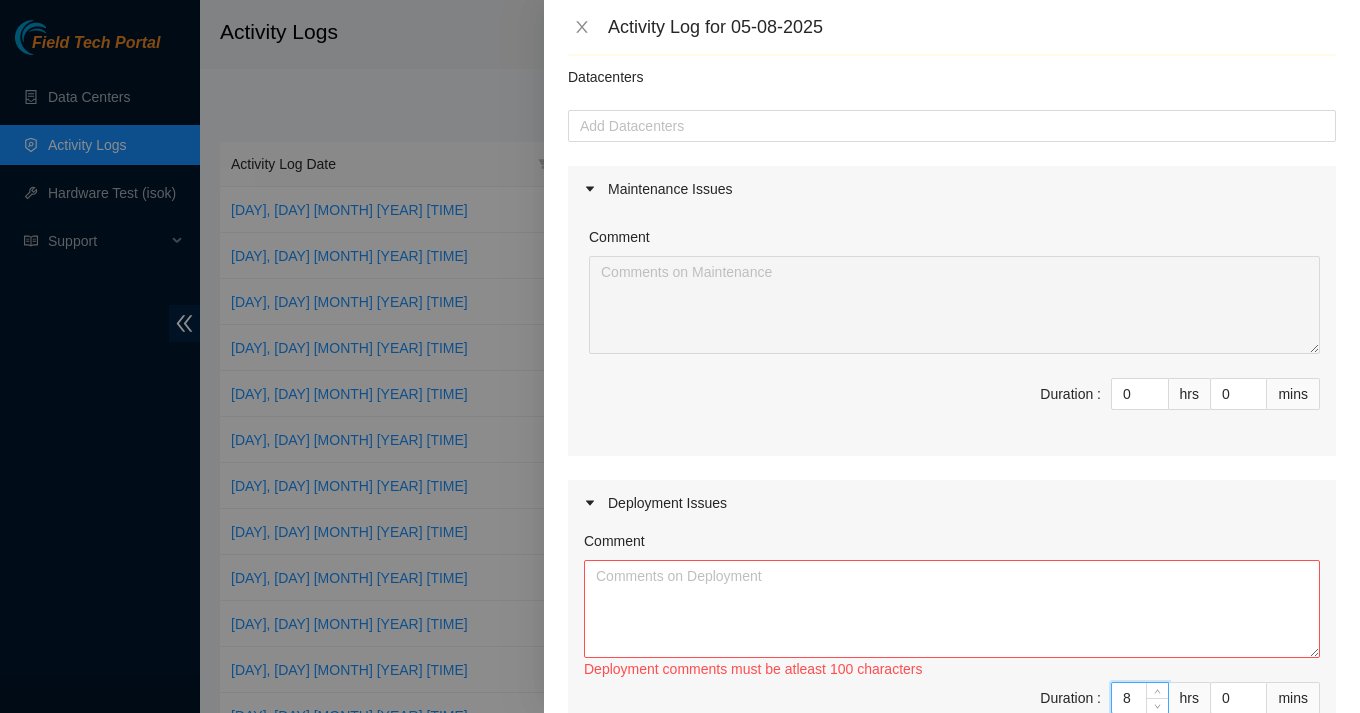 type on "8" 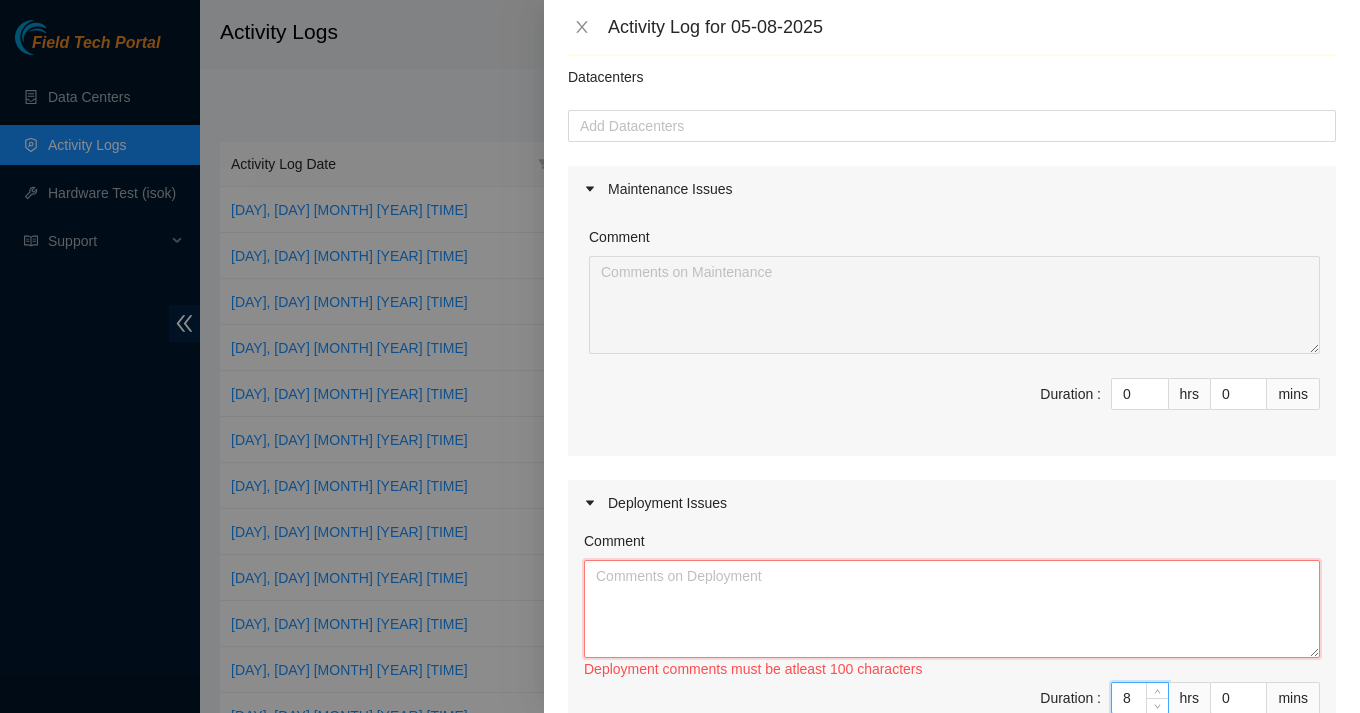 click on "Comment" at bounding box center (952, 609) 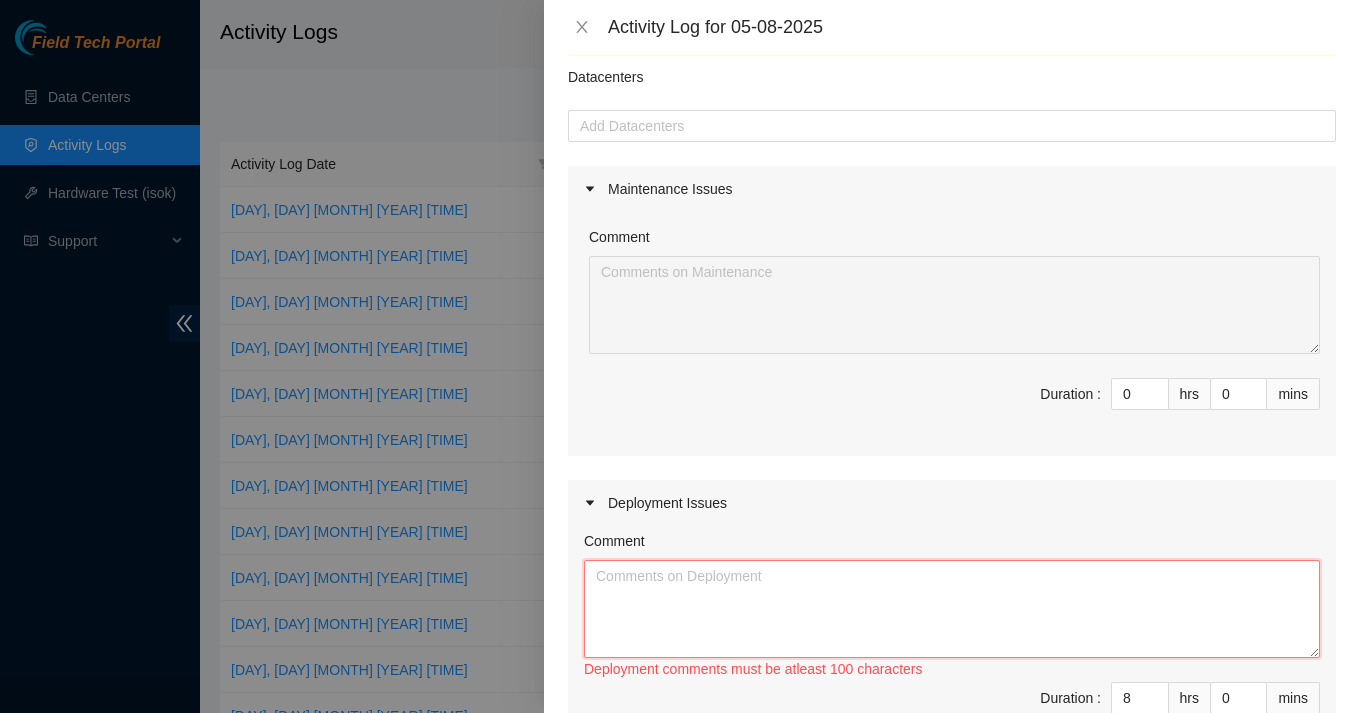 paste on "Worked with Robert on the new Linod deployments DP77023 and DP77024, beginning the process of mounting all equipment and servers in the racks. Initiated cabling for the mounted gear, ensuring proper routing and organization for network and power connections.
Additionally, assisted Daniel with troubleshooting activities on DP77020, DP77021, and DP77022, helping to identify and resolve technical issues to ensure those deployments remained on schedule." 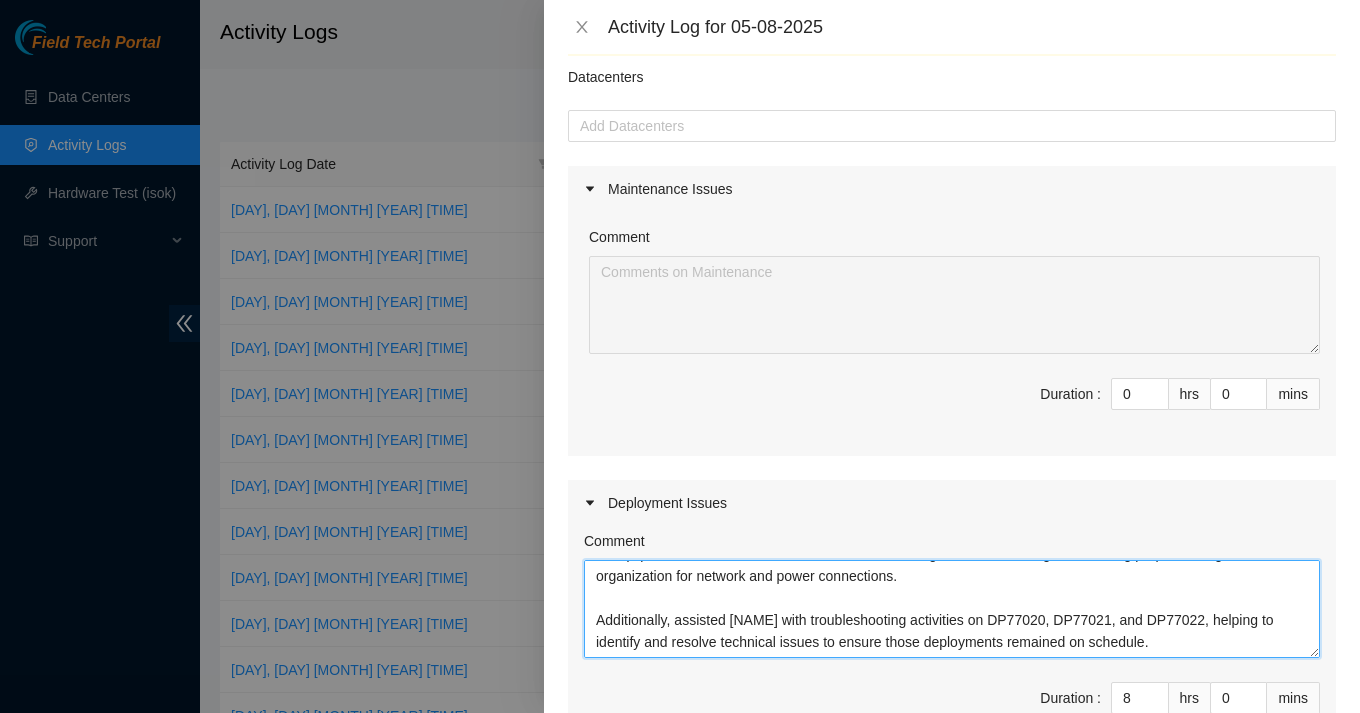 scroll, scrollTop: 83, scrollLeft: 0, axis: vertical 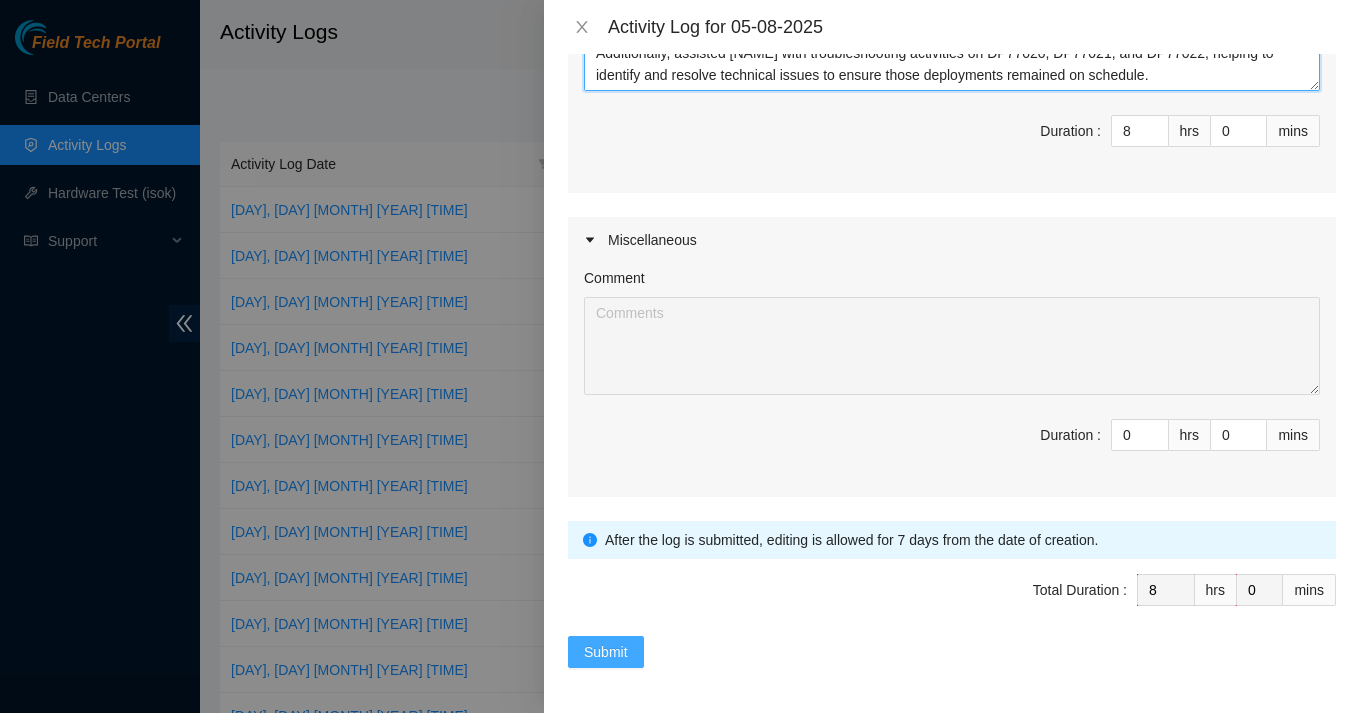 type on "Worked with Robert on the new Linod deployments DP77023 and DP77024, beginning the process of mounting all equipment and servers in the racks. Initiated cabling for the mounted gear, ensuring proper routing and organization for network and power connections.
Additionally, assisted Daniel with troubleshooting activities on DP77020, DP77021, and DP77022, helping to identify and resolve technical issues to ensure those deployments remained on schedule." 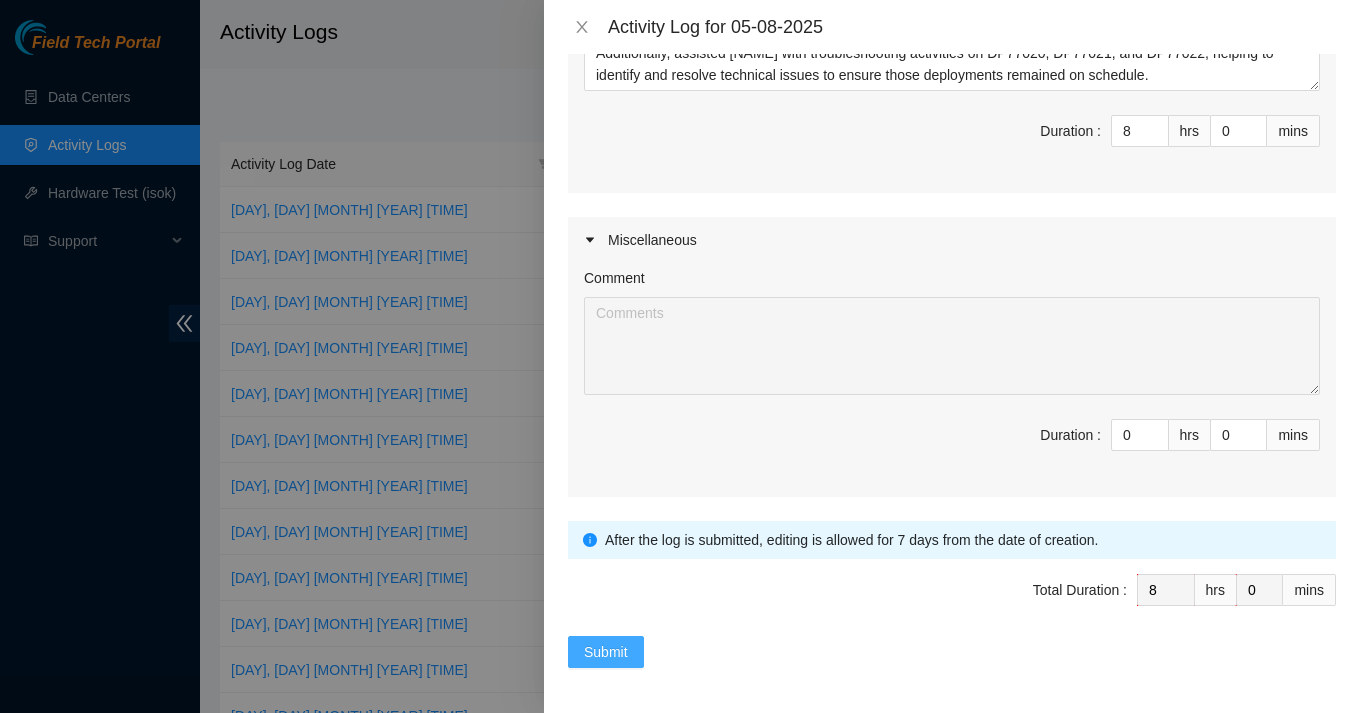 click on "Submit" at bounding box center [606, 652] 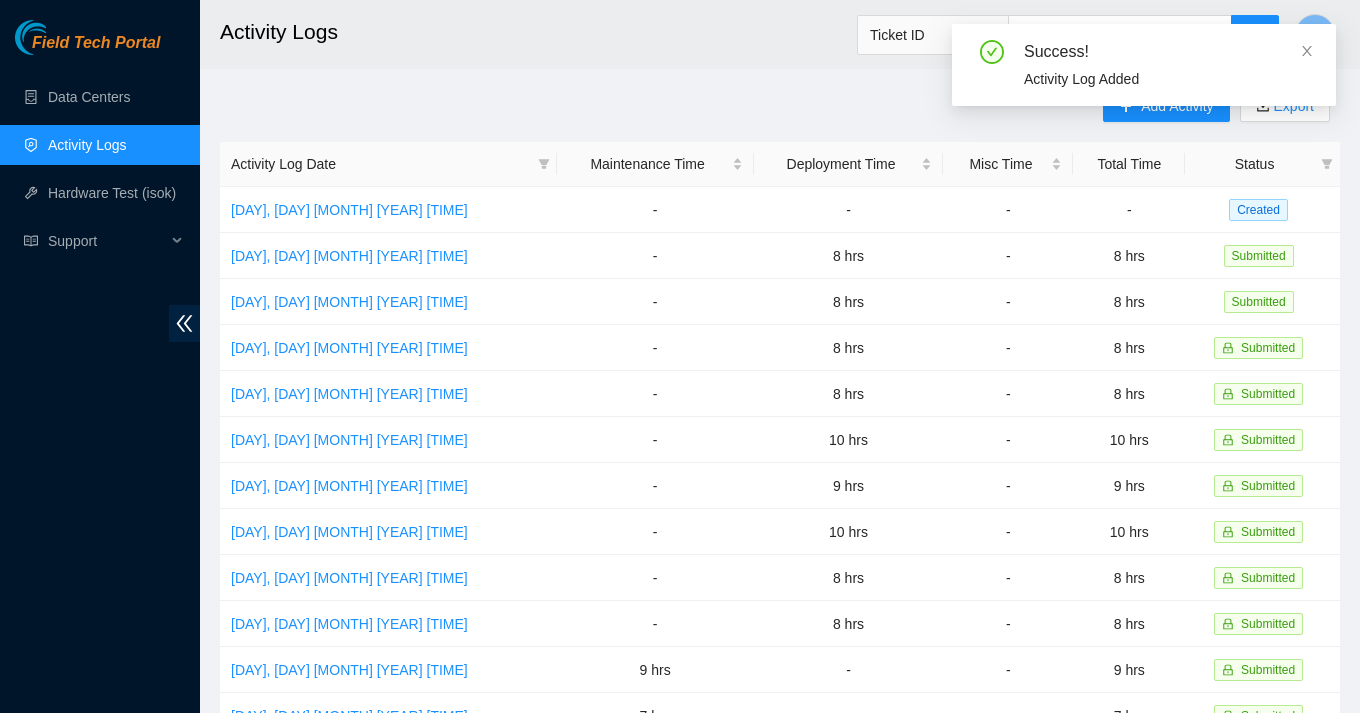 click on "Add Activity Export Activity Log Date Maintenance Time Deployment Time Misc Time Total Time Status             Fri, 08 Aug 2025 13:03 - - - - Created Tue, 05 Aug 2025 15:27 - 8 hrs  - 8 hrs  Submitted Mon, 04 Aug 2025 15:26 - 8 hrs  - 8 hrs  Submitted Fri, 01 Aug 2025 15:25 - 8 hrs  - 8 hrs  Submitted Thu, 31 Jul 2025 15:21 - 8 hrs  - 8 hrs  Submitted Wed, 30 Jul 2025 15:20 - 10 hrs  - 10 hrs  Submitted Tue, 29 Jul 2025 15:19 - 9 hrs  - 9 hrs  Submitted Mon, 28 Jul 2025 15:17 - 10 hrs  - 10 hrs  Submitted Fri, 25 Jul 2025 15:29 - 8 hrs  - 8 hrs  Submitted Thu, 24 Jul 2025 15:26 - 8 hrs  - 8 hrs  Submitted Wed, 23 Jul 2025 14:46 9 hrs  - - 9 hrs  Submitted Tue, 22 Jul 2025 13:10 7 hrs  - - 7 hrs  Submitted Mon, 21 Jul 2025 10:51 8 hrs  - - 8 hrs  Submitted Fri, 18 Jul 2025 15:40 - - 8 hrs  8 hrs  Submitted Thu, 17 Jul 2025 10:52 8 hrs  - - 8 hrs  Submitted Wed, 16 Jul 2025 11:12 8 hrs  - - 8 hrs  Submitted Tue, 15 Jul 2025 11:15 8 hrs  - - 8 hrs  Submitted Mon, 14 Jul 2025 15:39 - 8 hrs  - 8 hrs  - - - -" at bounding box center [780, 630] 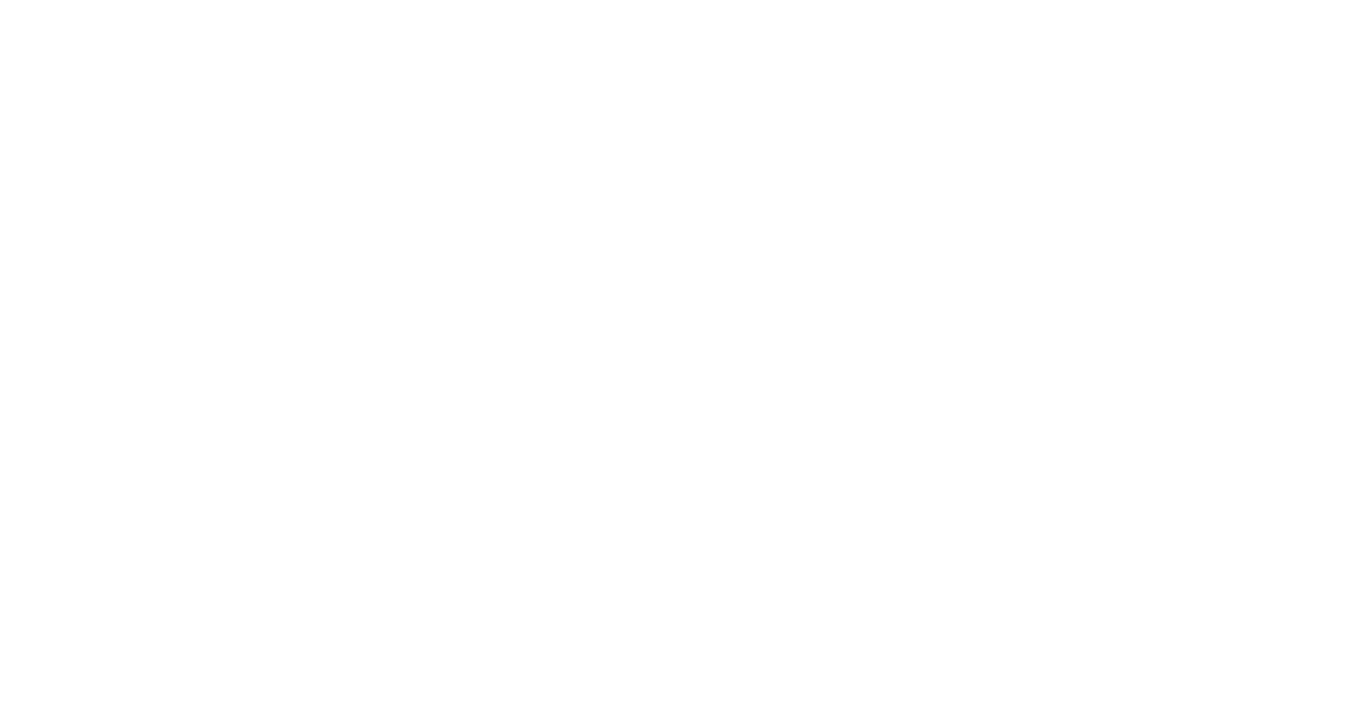 scroll, scrollTop: 0, scrollLeft: 0, axis: both 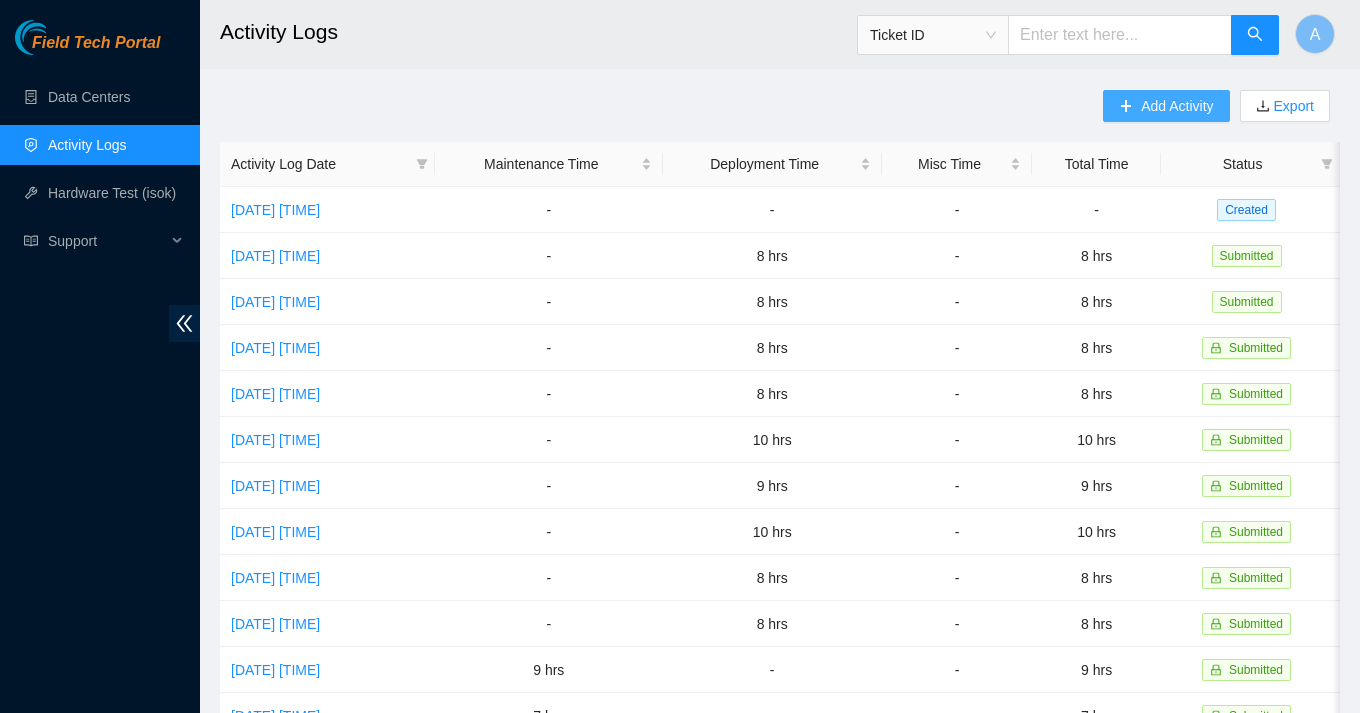 click on "Add Activity" at bounding box center (1177, 106) 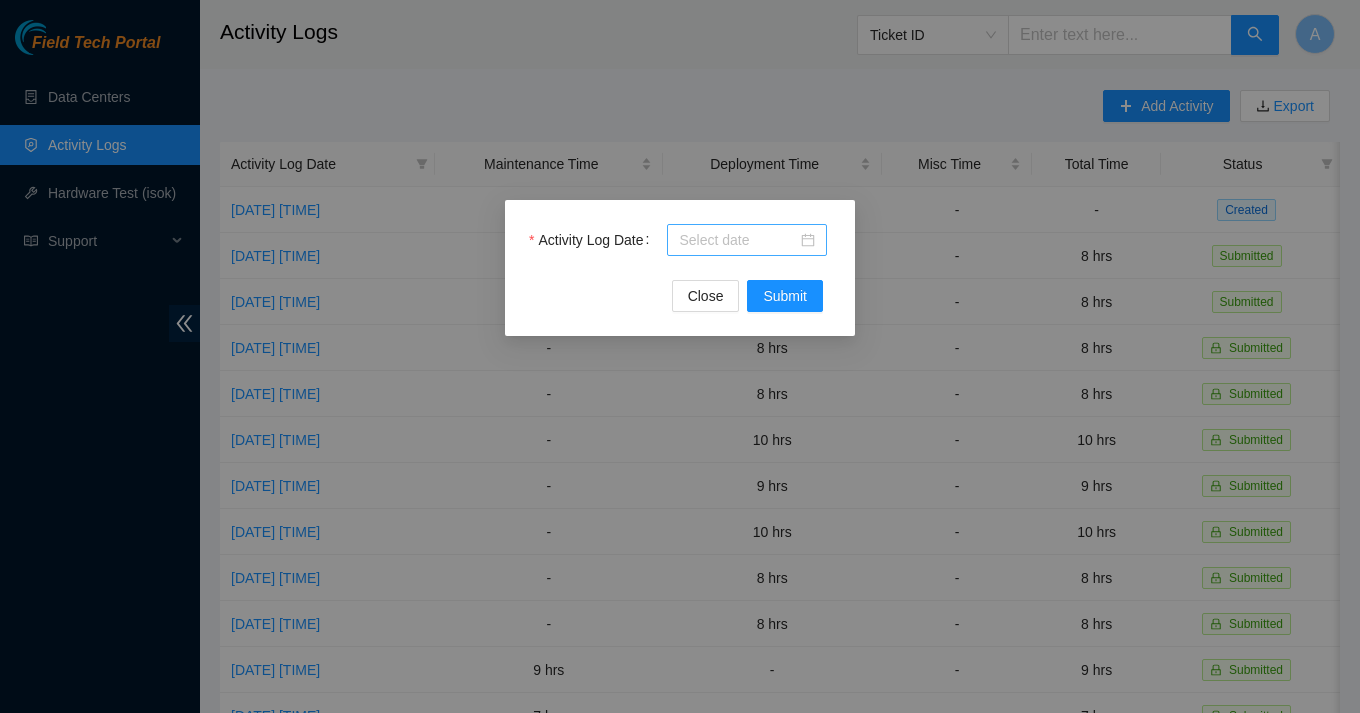 click at bounding box center (747, 240) 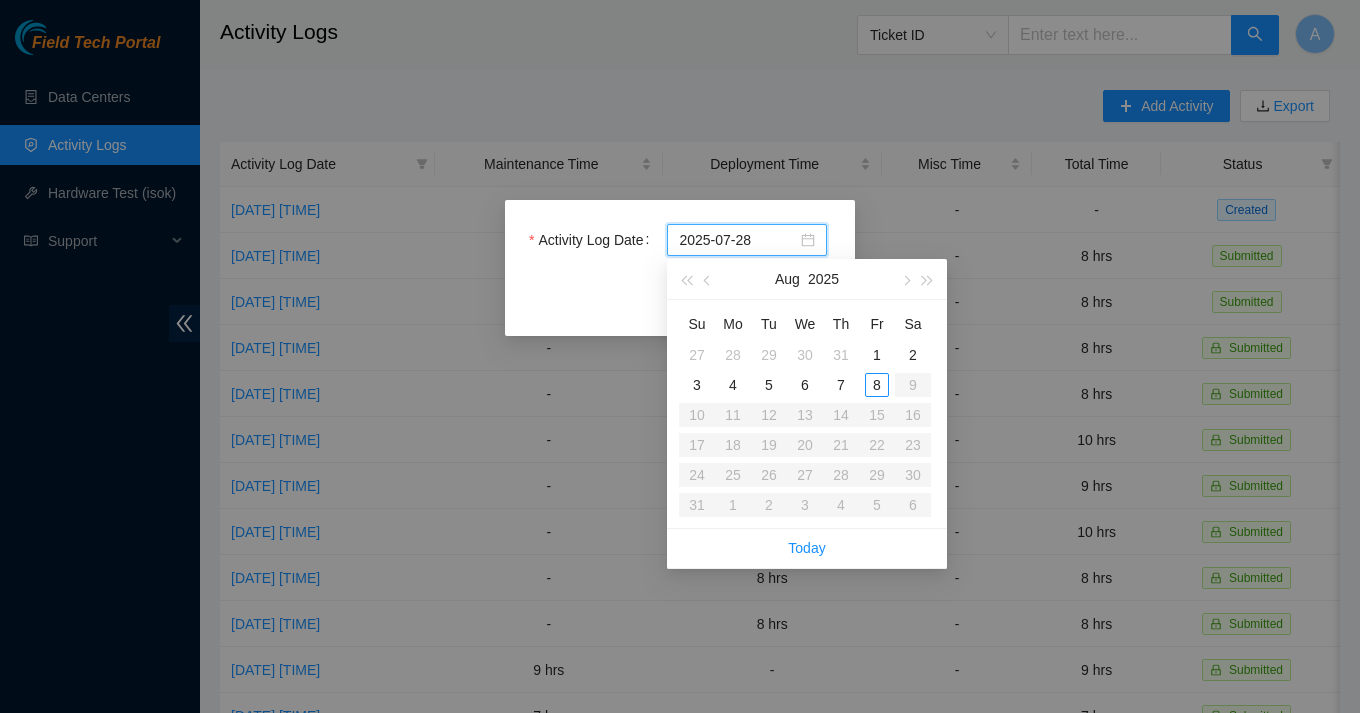 type on "2025-08-04" 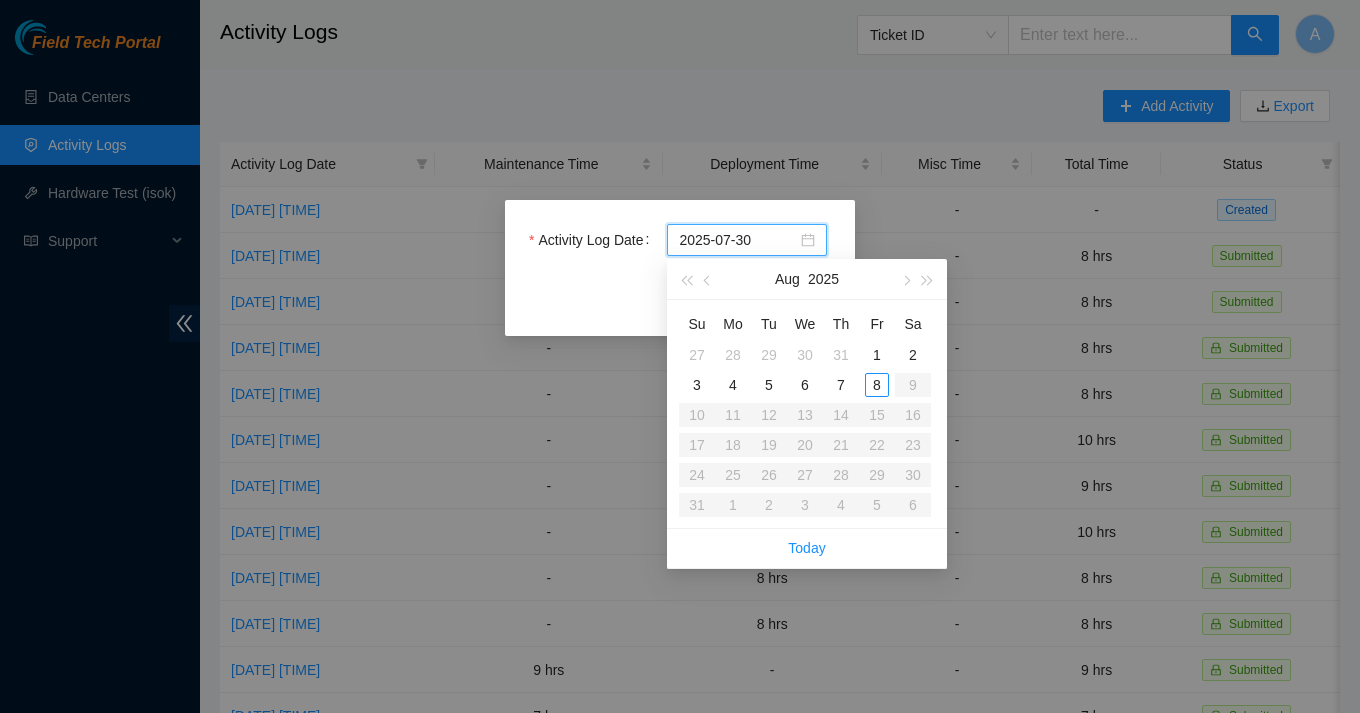 type on "2025-07-31" 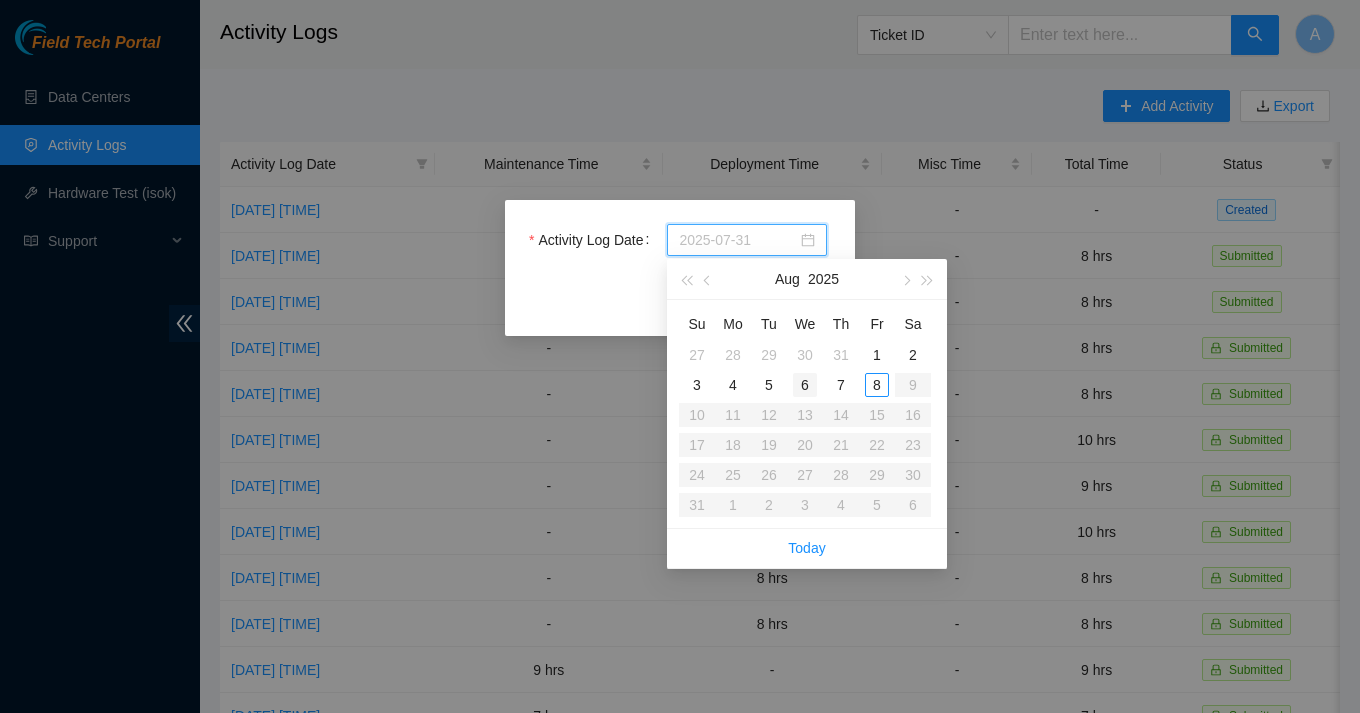 type on "2025-08-06" 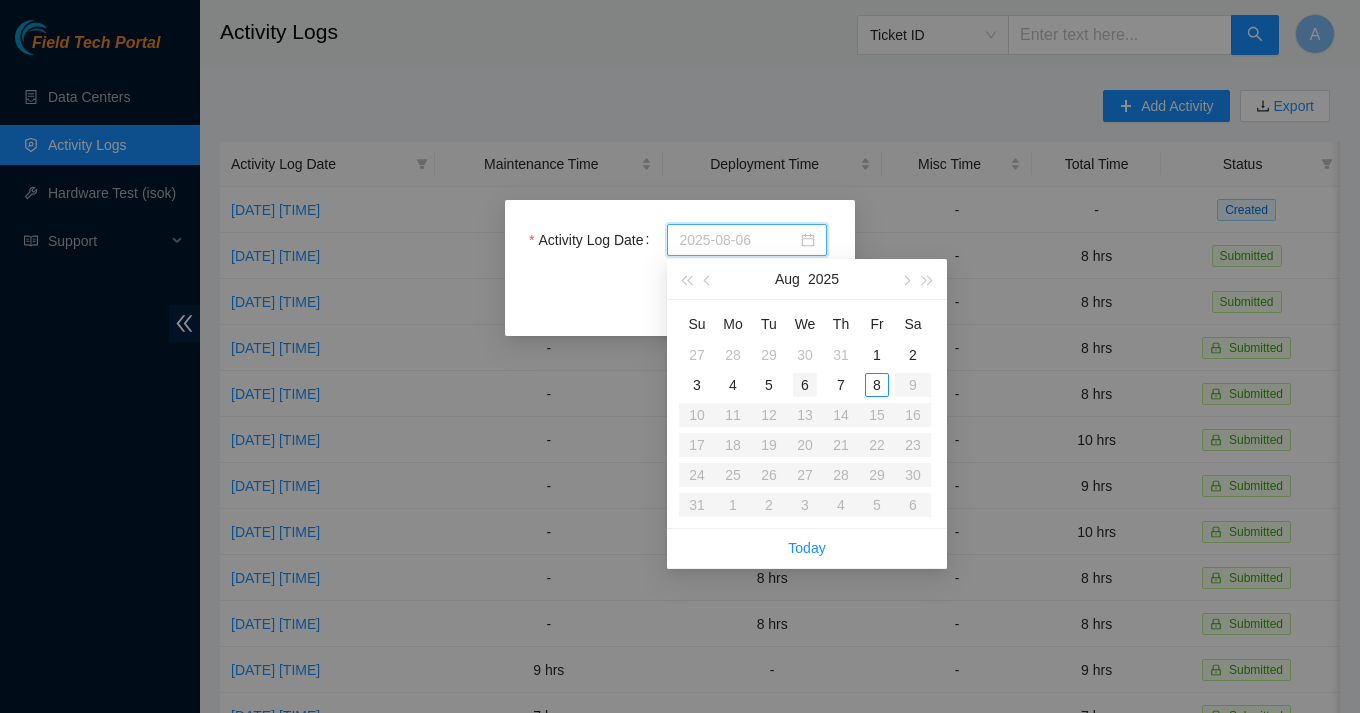 click on "6" at bounding box center [805, 385] 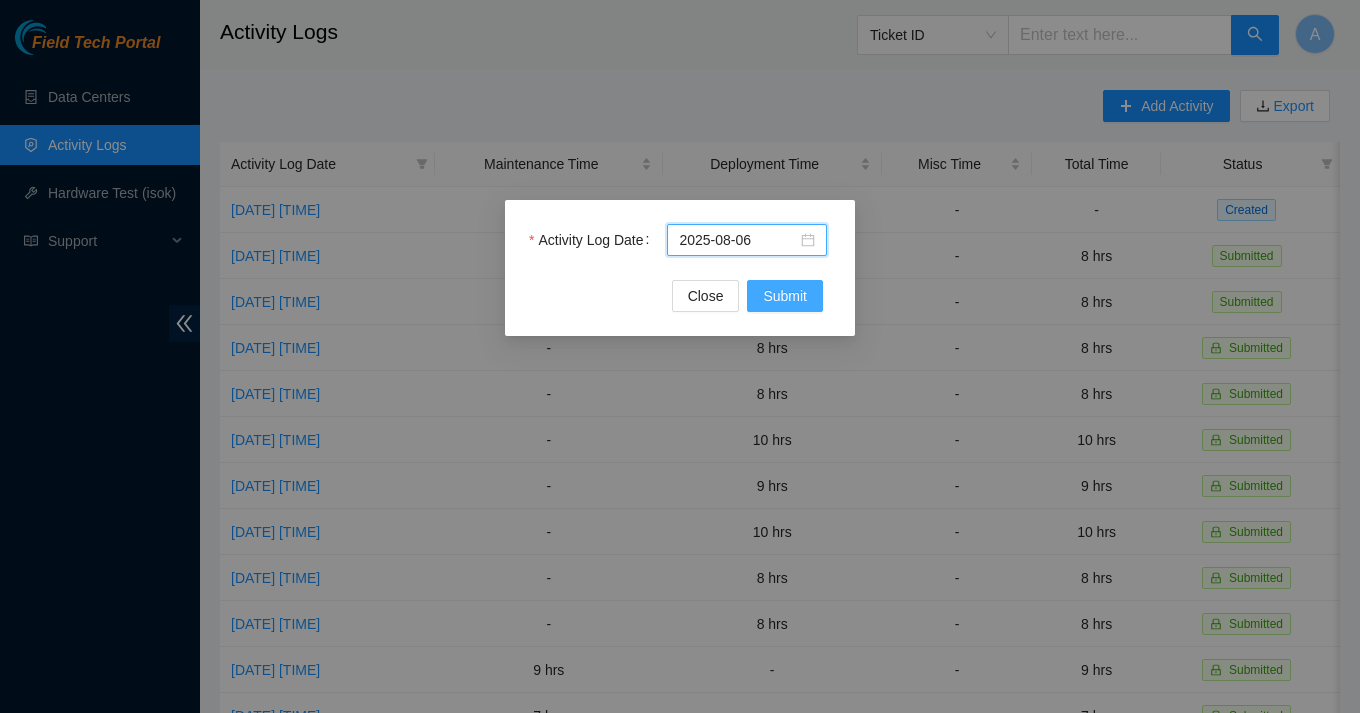 click on "Submit" at bounding box center [785, 296] 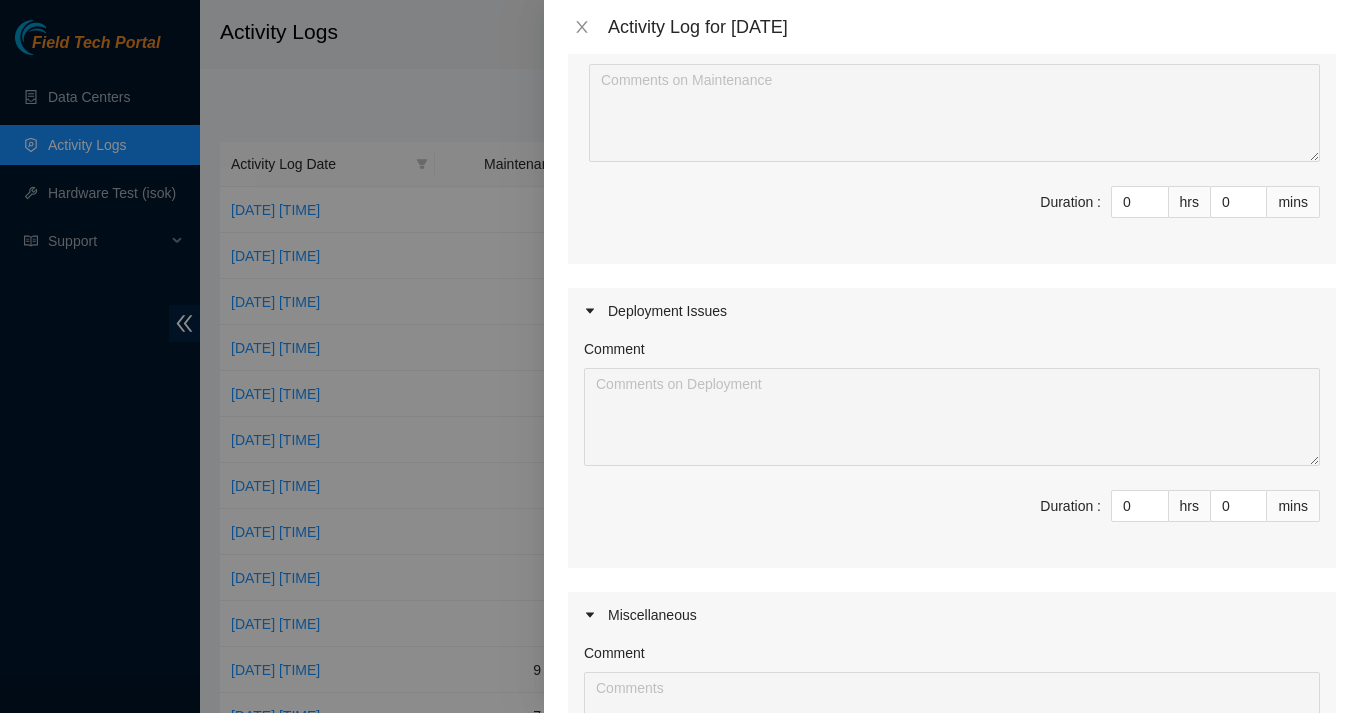 scroll, scrollTop: 287, scrollLeft: 0, axis: vertical 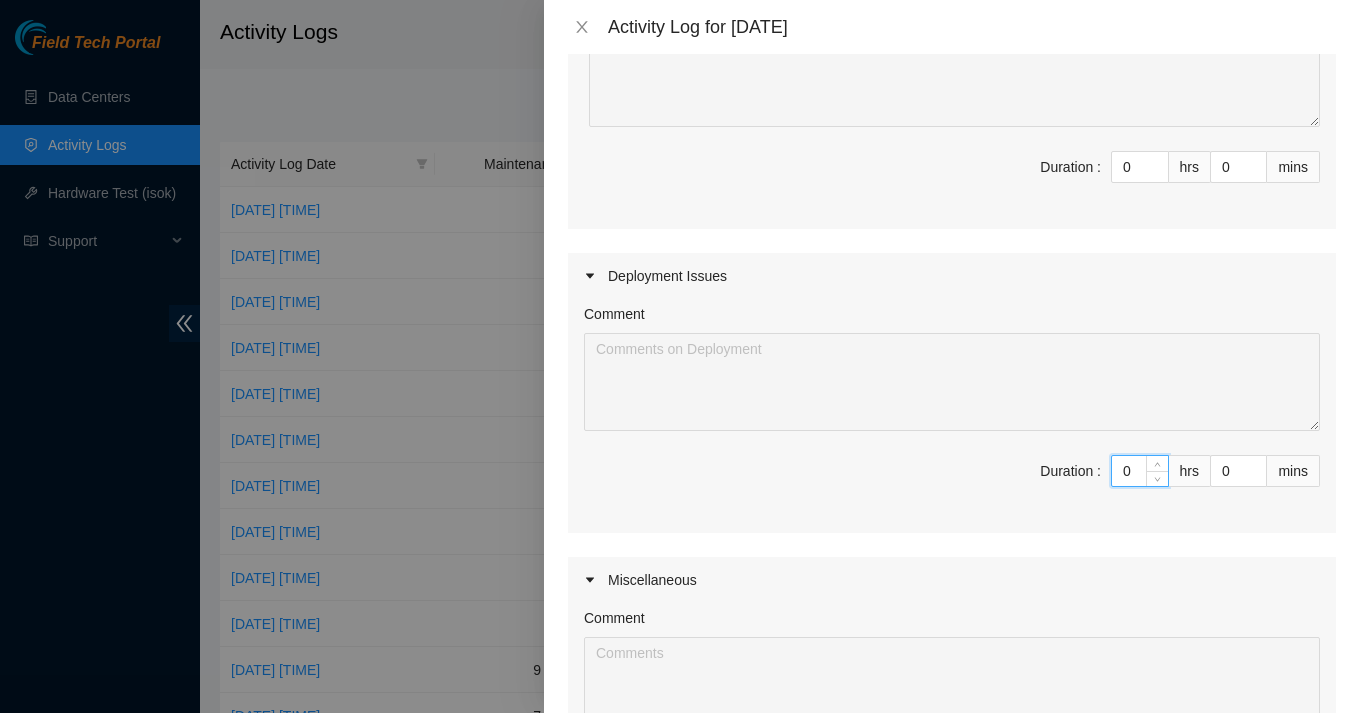 drag, startPoint x: 1131, startPoint y: 473, endPoint x: 1077, endPoint y: 471, distance: 54.037025 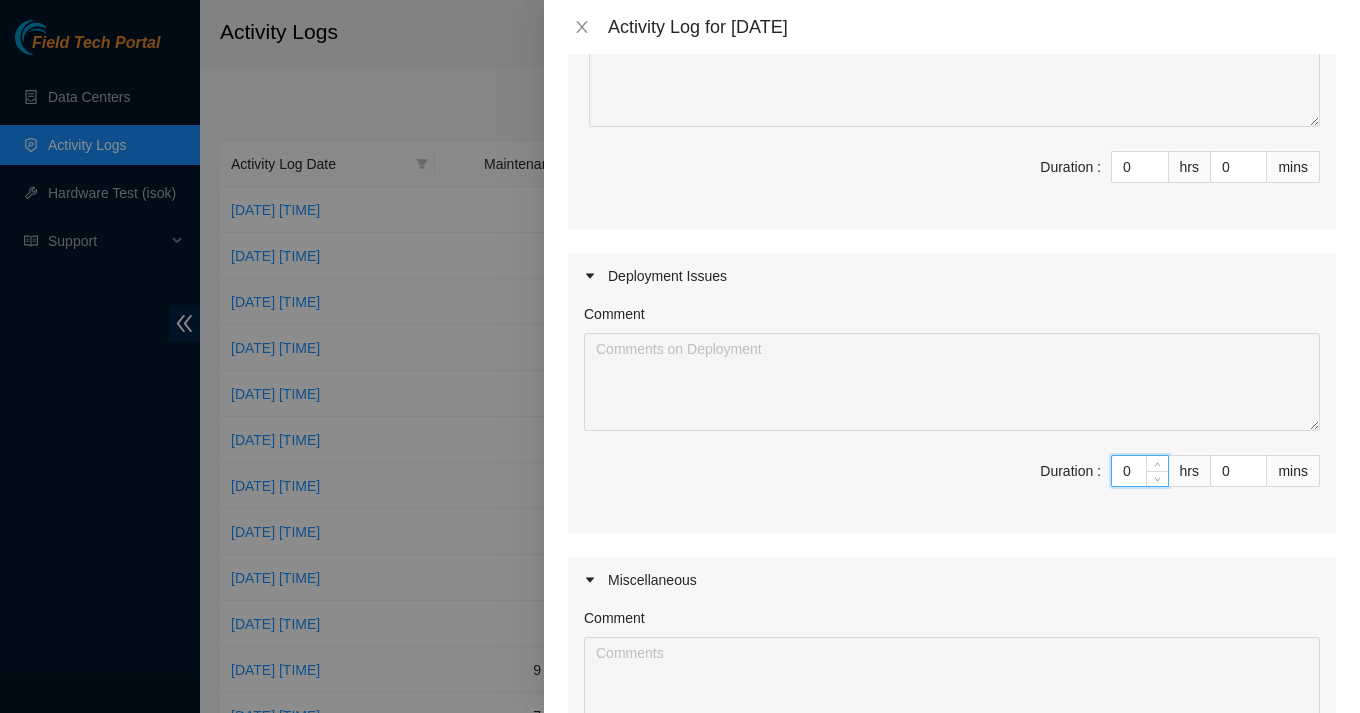 click on "Duration : 0 hrs 0 mins" at bounding box center (952, 483) 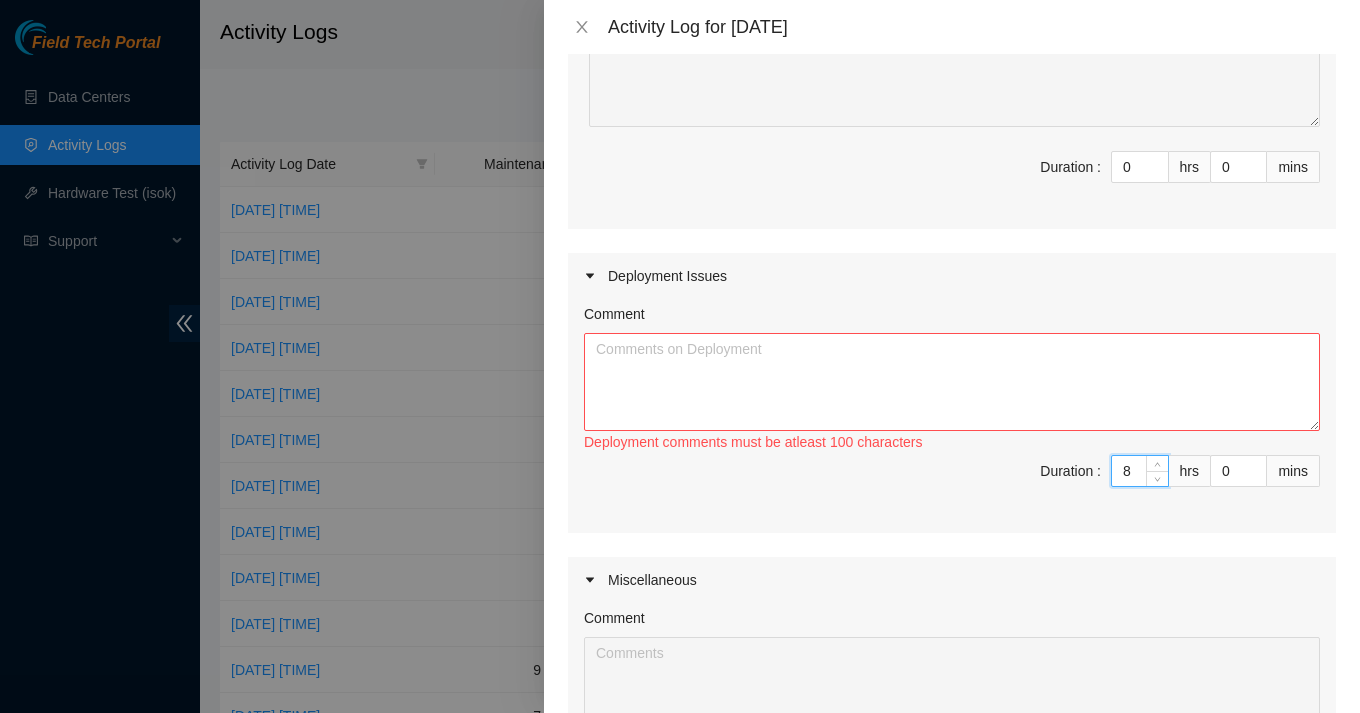 type on "8" 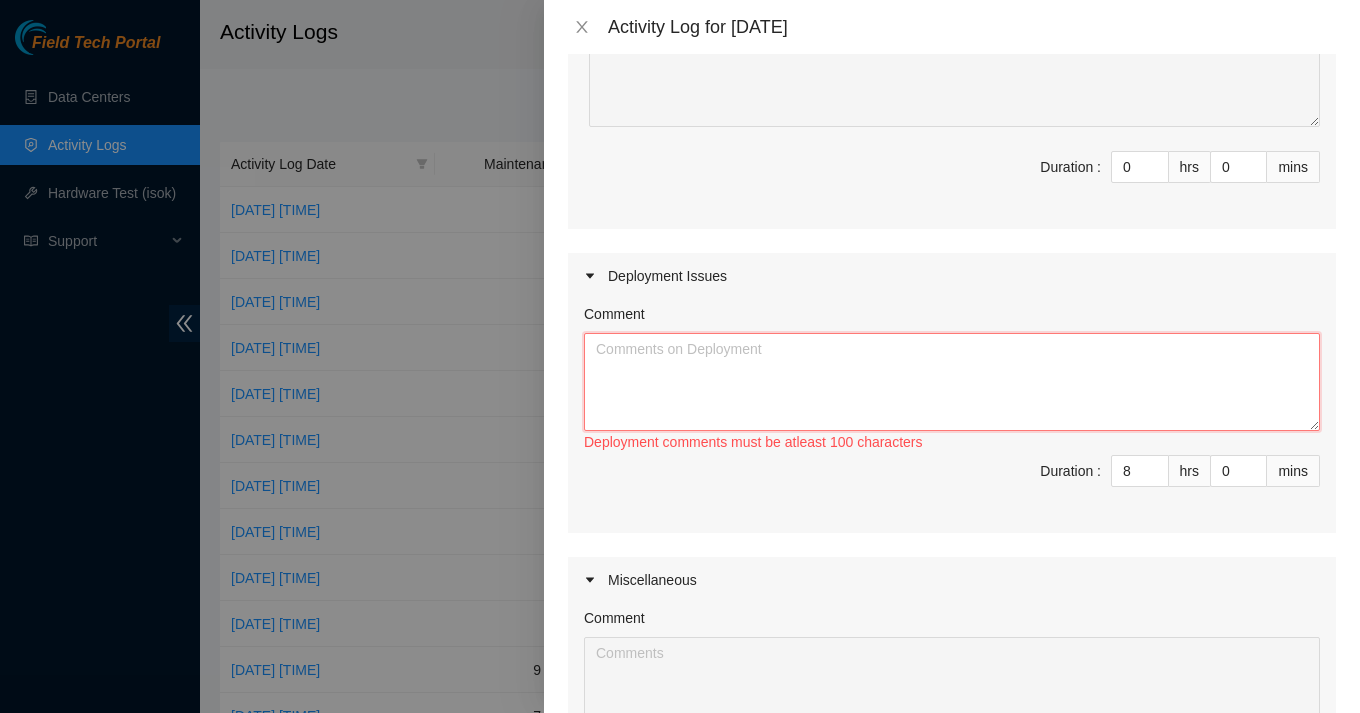click on "Comment" at bounding box center (952, 382) 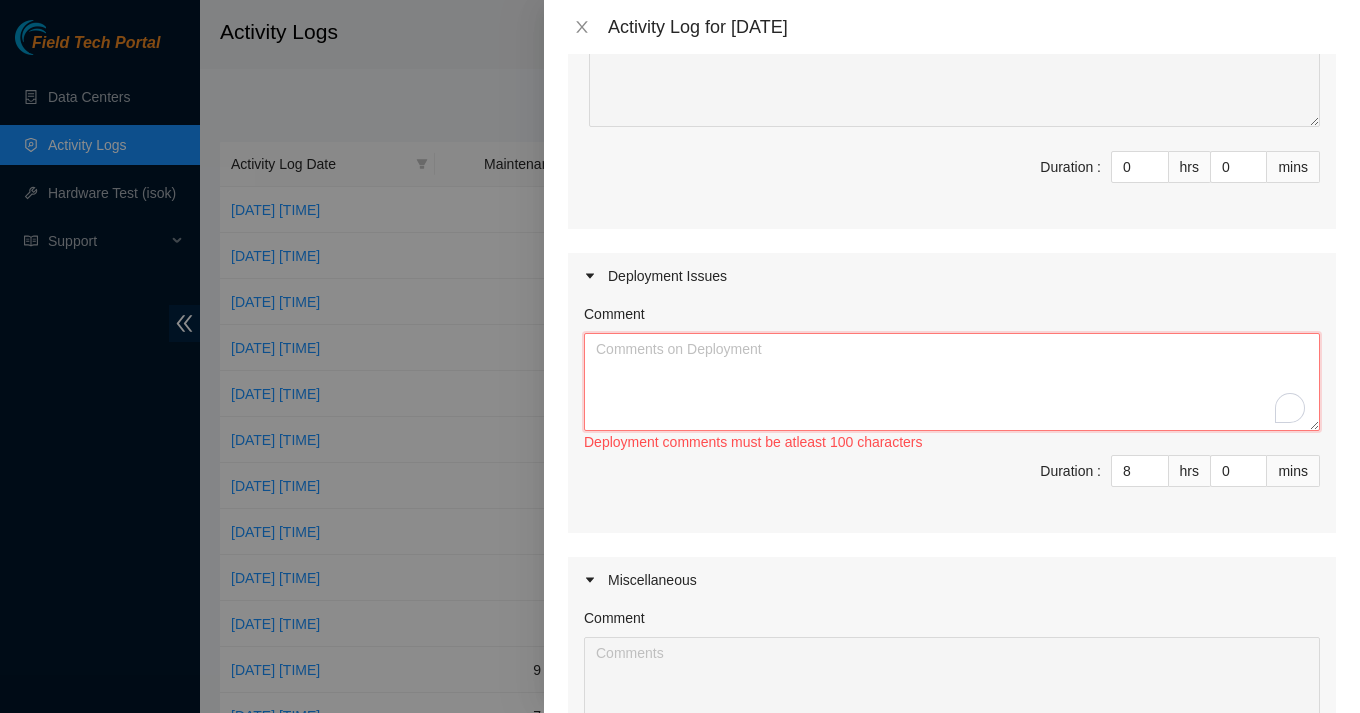 paste on "Collaborated with [FIRST] on the new Linod deployments DP77023 and DP77024. Began mounting all equipment and servers in the racks, followed by initiating structured cabling for both network and power connections. Started printing and applying identification labels to all installed gear to maintain proper asset tracking.
In parallel, assisted [FIRST] with troubleshooting tasks on DP77020, DP77021, and DP77022. Completed BIOS configuration changes on all 66 servers for these deployments, ensuring consistent settings across the environment in preparation for the next deployment phase." 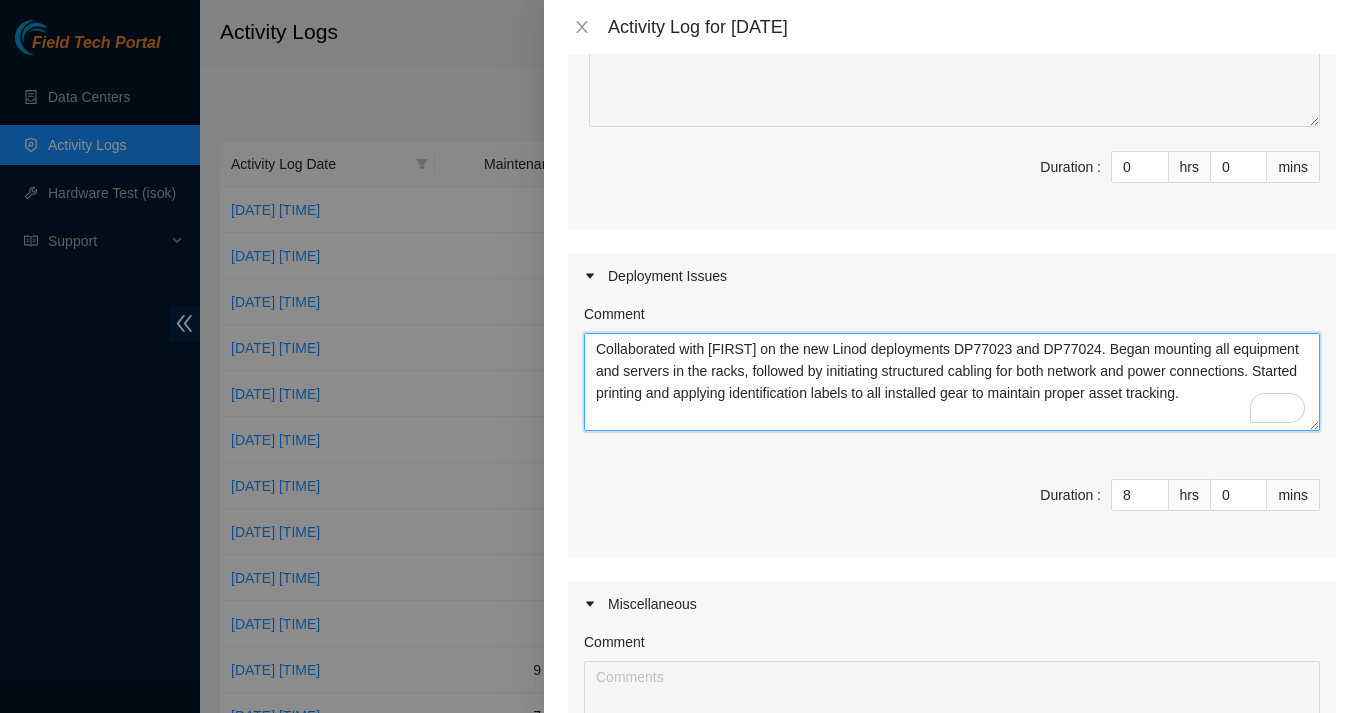 scroll, scrollTop: 81, scrollLeft: 0, axis: vertical 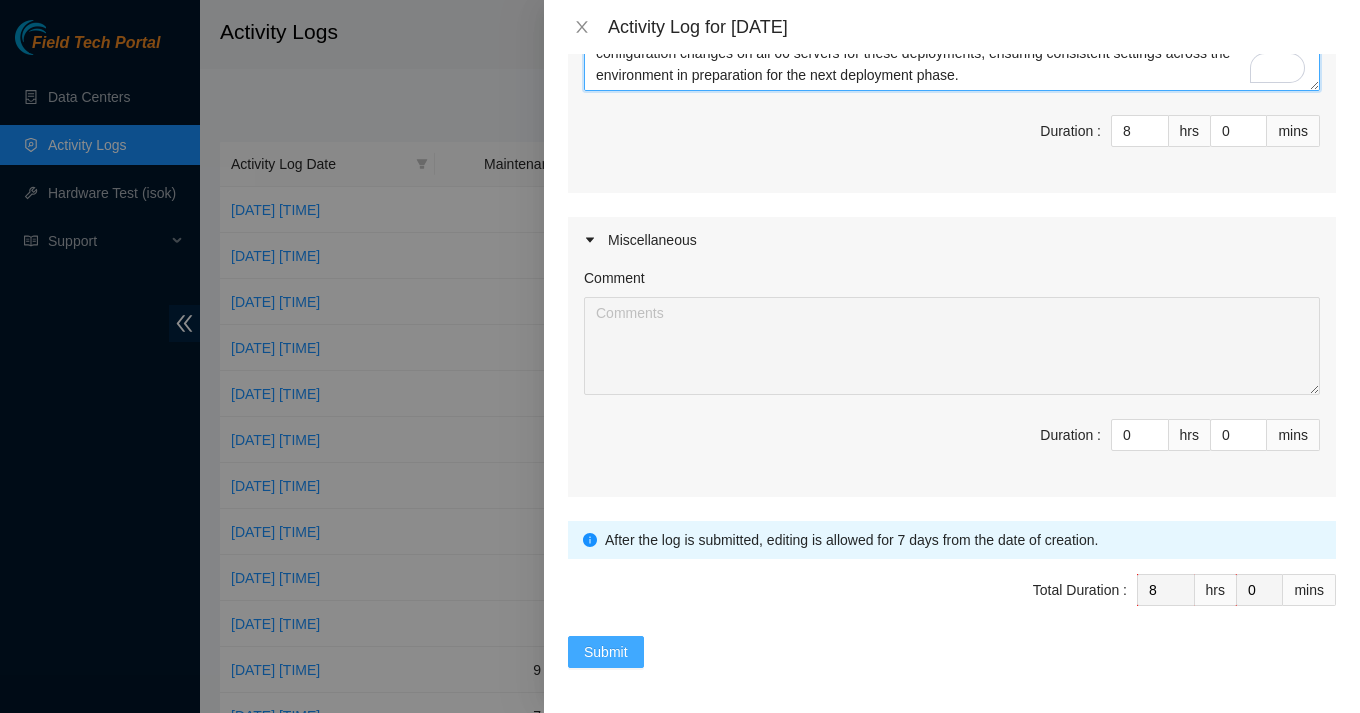 type on "Collaborated with [FIRST] on the new Linod deployments DP77023 and DP77024. Began mounting all equipment and servers in the racks, followed by initiating structured cabling for both network and power connections. Started printing and applying identification labels to all installed gear to maintain proper asset tracking.
In parallel, assisted [FIRST] with troubleshooting tasks on DP77020, DP77021, and DP77022. Completed BIOS configuration changes on all 66 servers for these deployments, ensuring consistent settings across the environment in preparation for the next deployment phase." 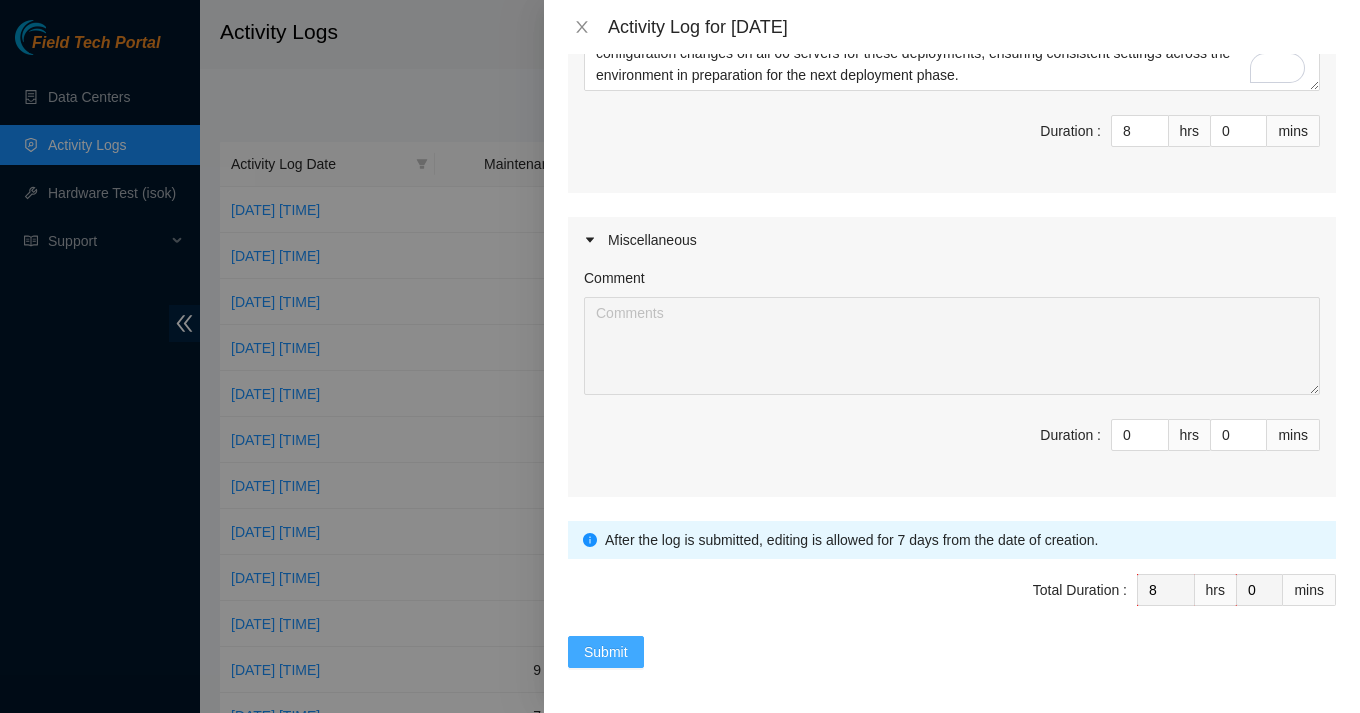 click on "Submit" at bounding box center (606, 652) 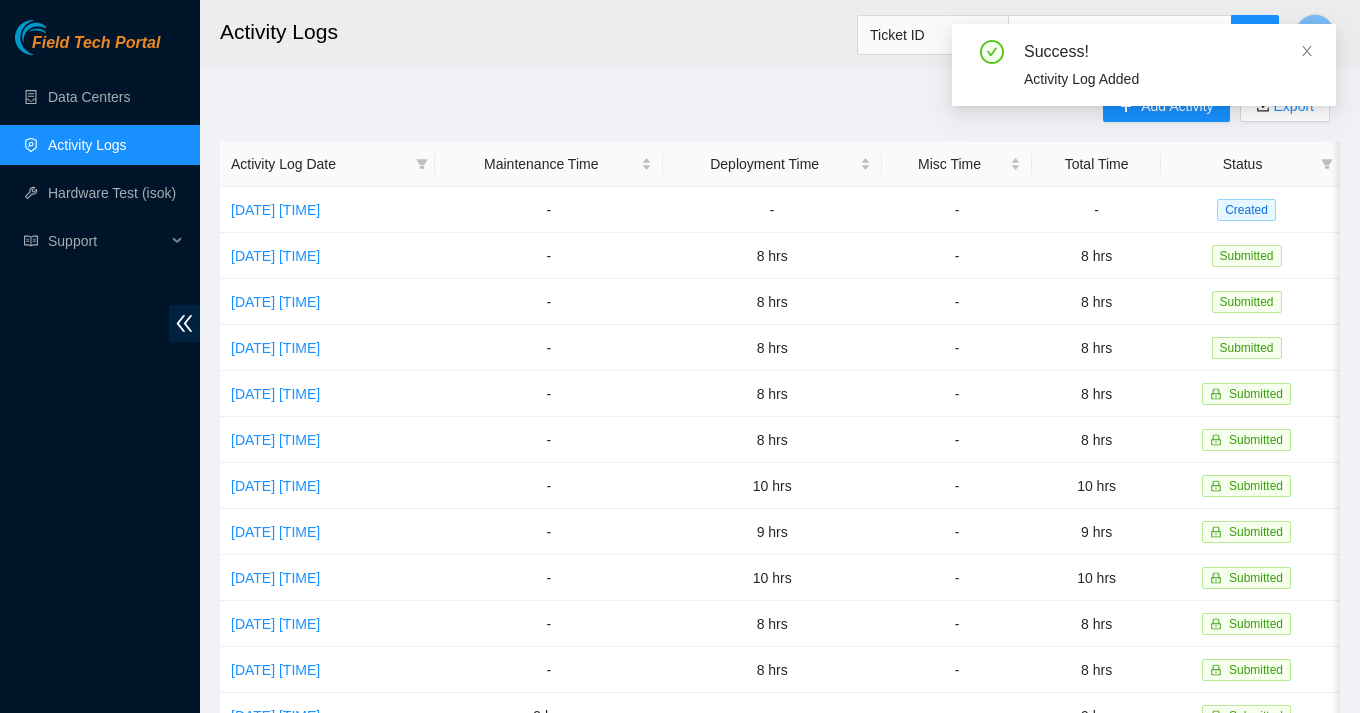 click on "Add Activity Export Activity Log Date Maintenance Time Deployment Time Misc Time Total Time Status             [DATE] [TIME] - - - - Created [DATE] [TIME] - 8 hrs  - 8 hrs  Submitted [DATE] [TIME] - 8 hrs  - 8 hrs  Submitted [DATE] [TIME] - 8 hrs  - 8 hrs  Submitted [DATE] [TIME] - 8 hrs  - 8 hrs  Submitted [DATE] [TIME] - 8 hrs  - 8 hrs  Submitted [DATE] [TIME] - 10 hrs  - 10 hrs  Submitted [DATE] [TIME] - 9 hrs  - 9 hrs  Submitted [DATE] [TIME] - 10 hrs  - 10 hrs  Submitted [DATE] [TIME] - 8 hrs  - 8 hrs  Submitted [DATE] [TIME] - 8 hrs  - 8 hrs  Submitted [DATE] [TIME] 9 hrs  - - 9 hrs  Submitted [DATE] [TIME] 7 hrs  - - 7 hrs  Submitted [DATE] [TIME] 8 hrs  - - 8 hrs  Submitted [DATE] [TIME] - - 8 hrs  8 hrs  Submitted [DATE] [TIME] 8 hrs  - - 8 hrs  Submitted [DATE] [TIME] 8 hrs  - - 8 hrs  Submitted [DATE] [TIME] 8 hrs  - - 8 hrs  - - - -" at bounding box center [780, 630] 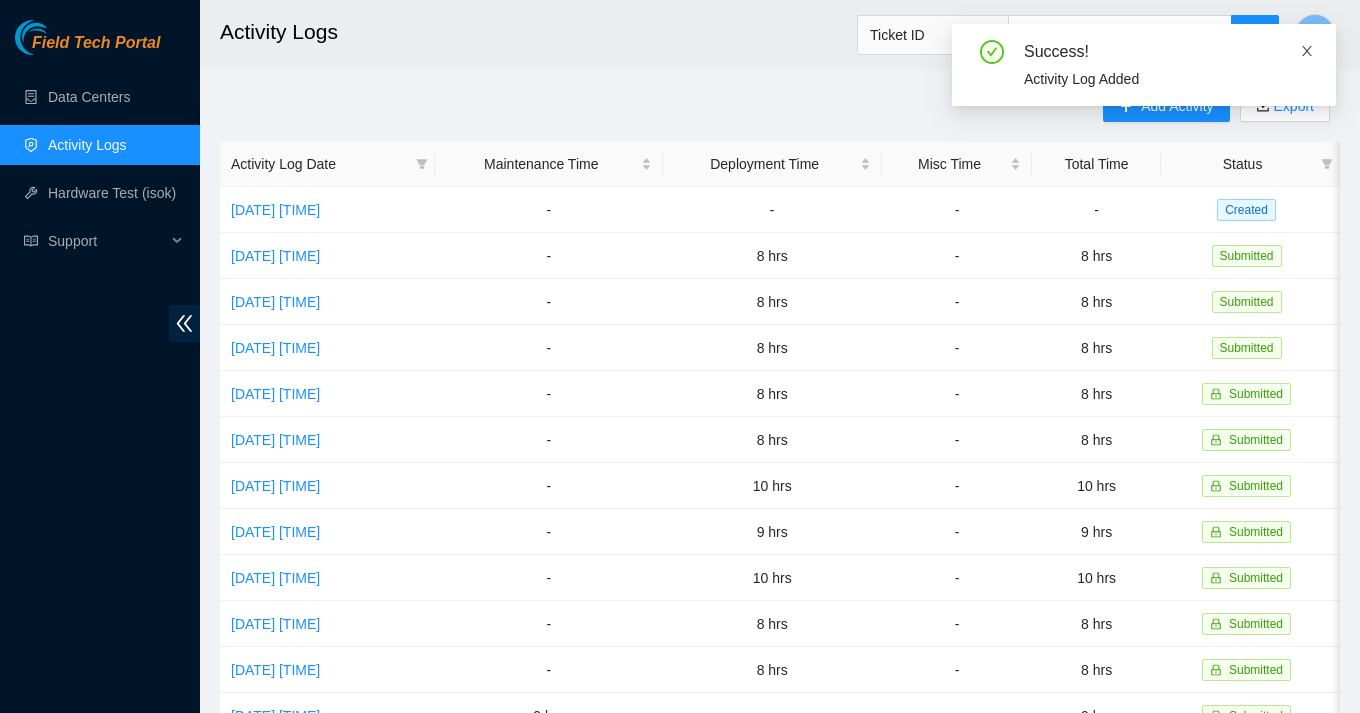 click 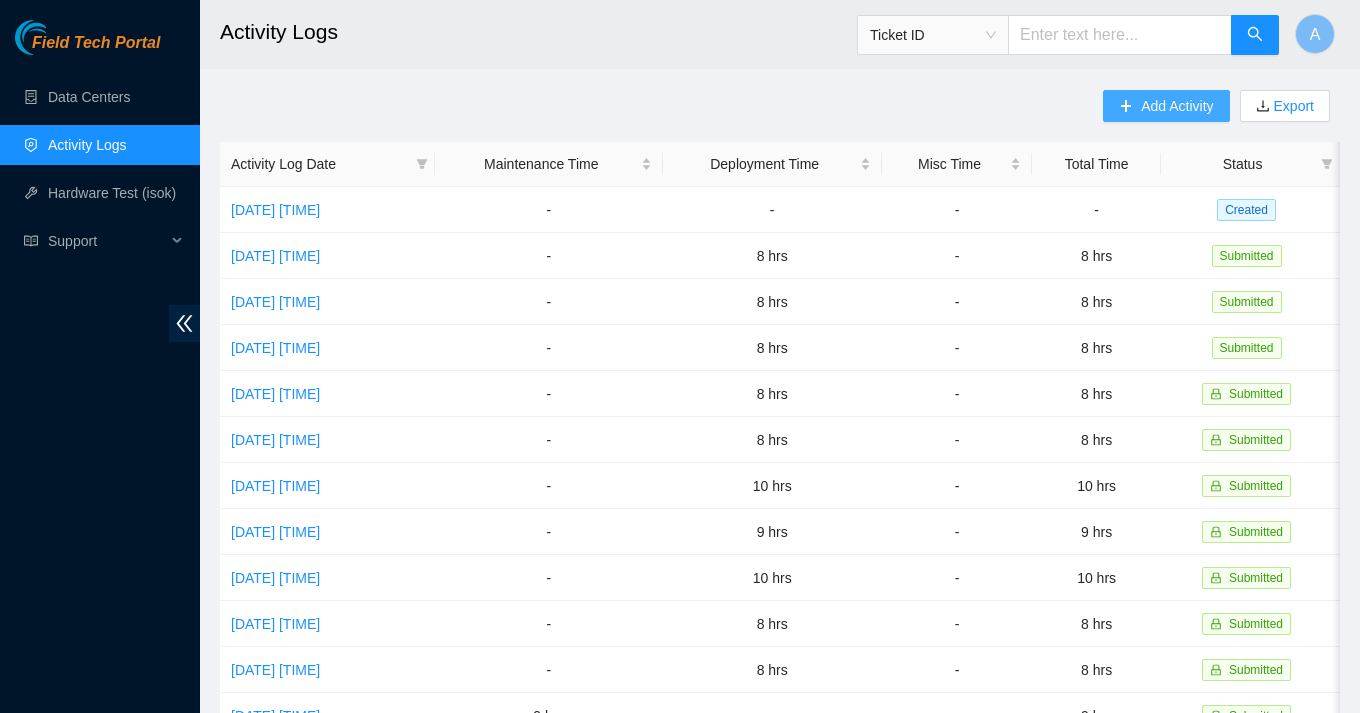 click on "Add Activity" at bounding box center (1177, 106) 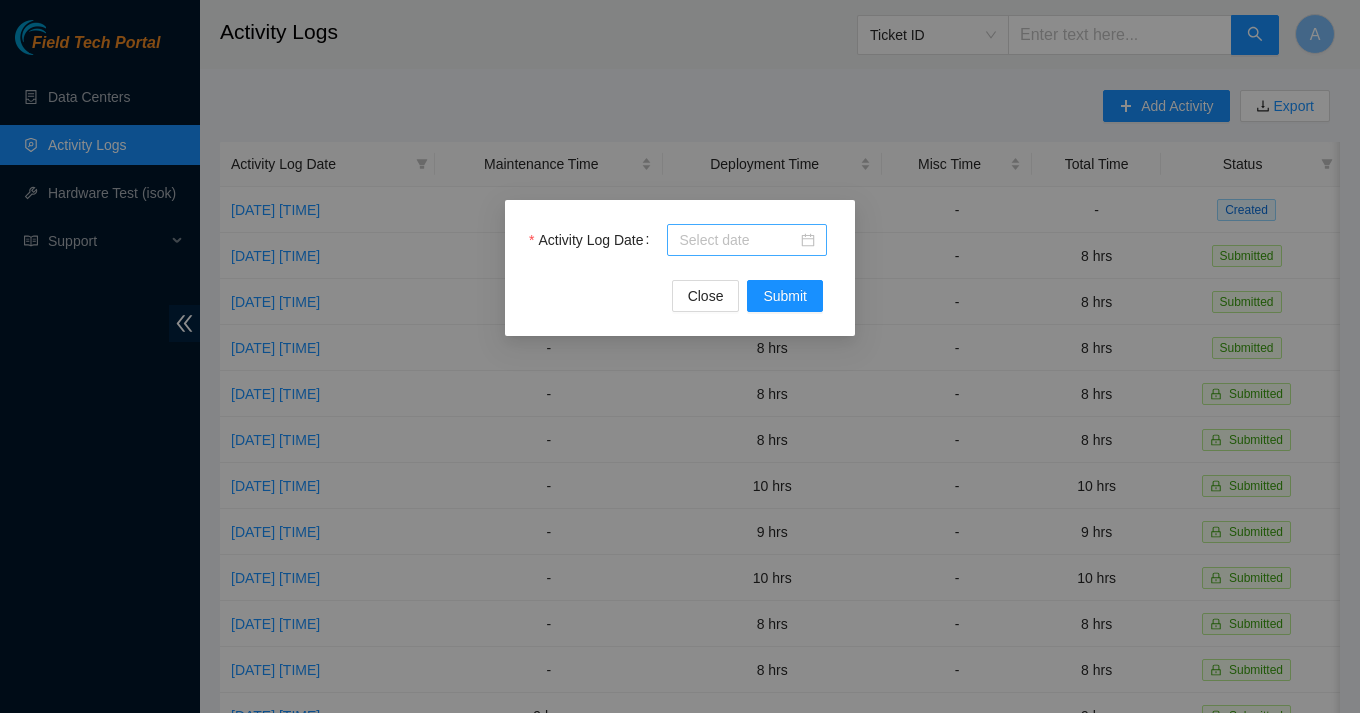 click at bounding box center (747, 240) 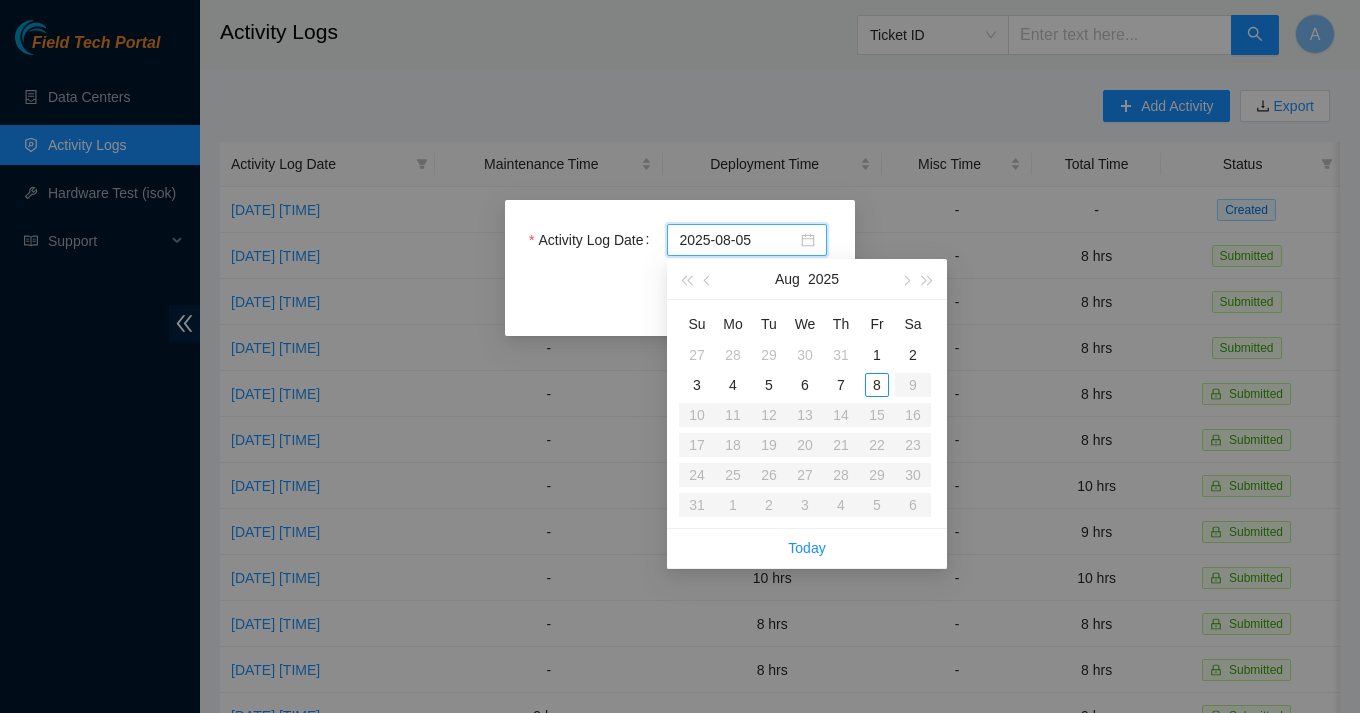 type on "2025-08-06" 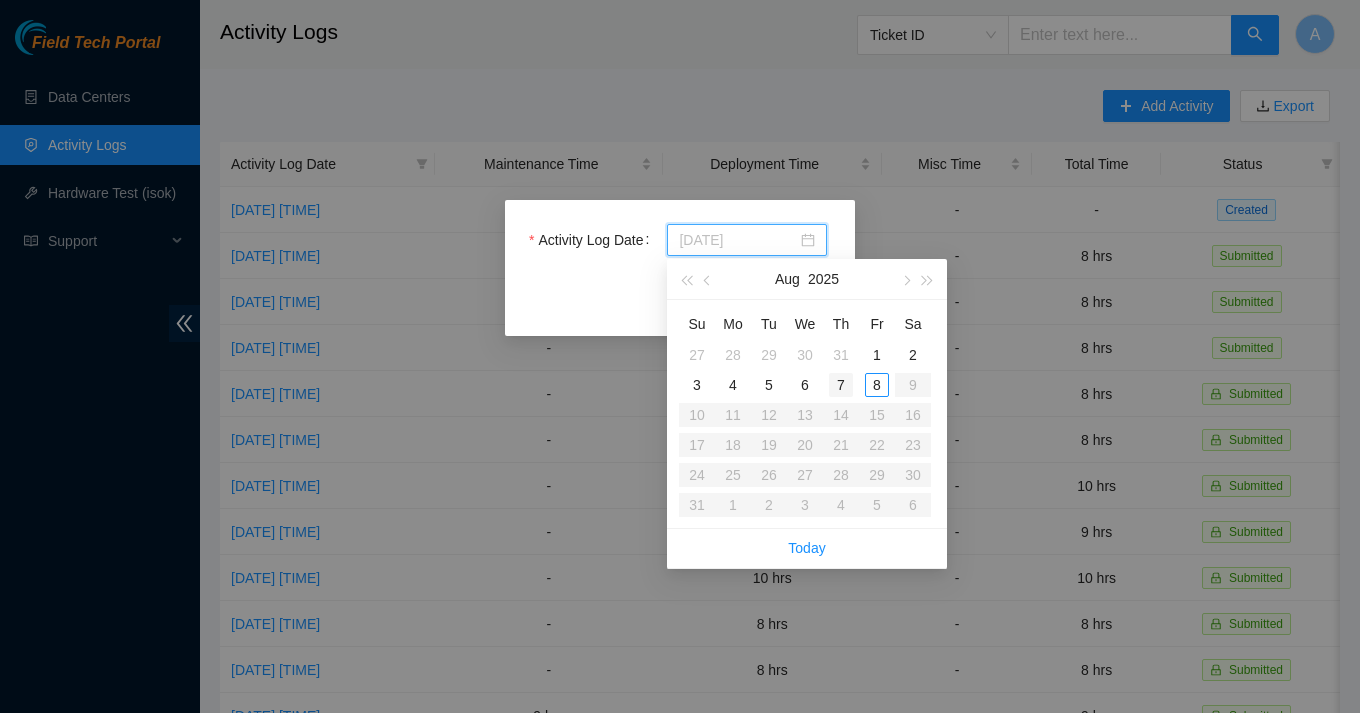 type on "[DATE]" 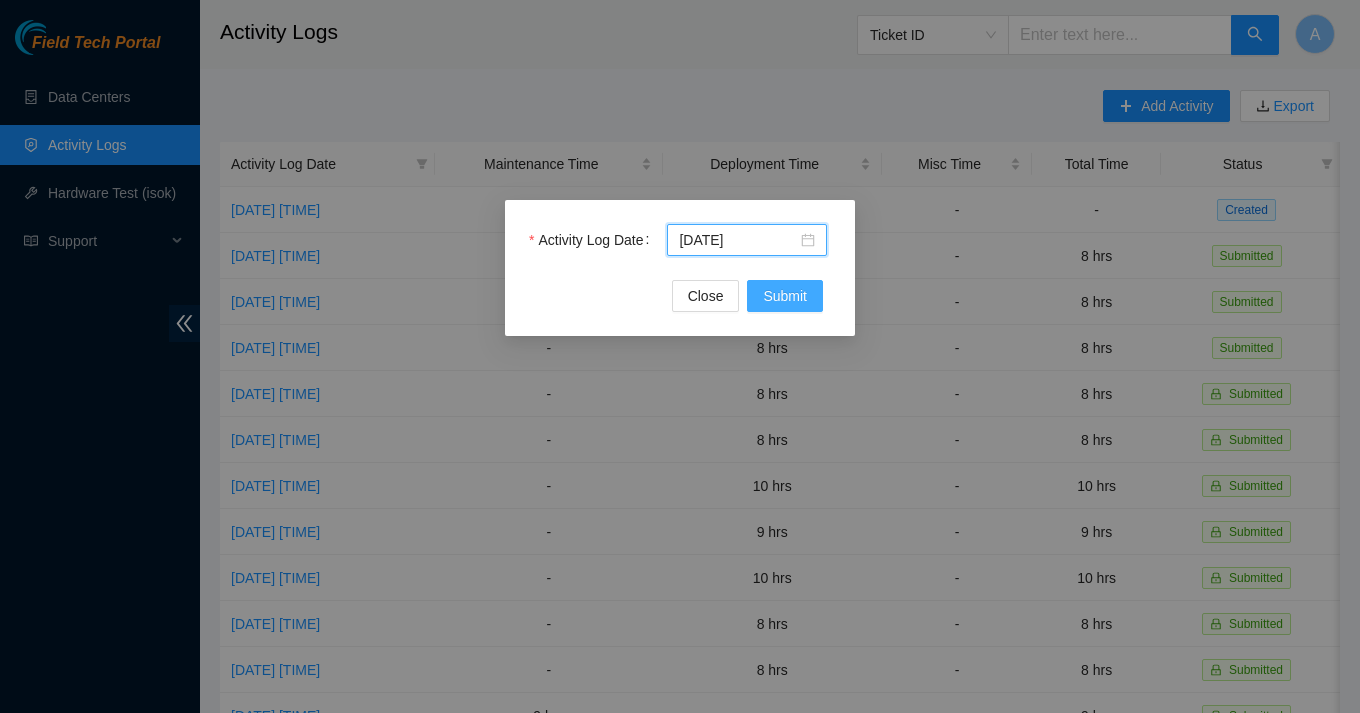 click on "Submit" at bounding box center [785, 296] 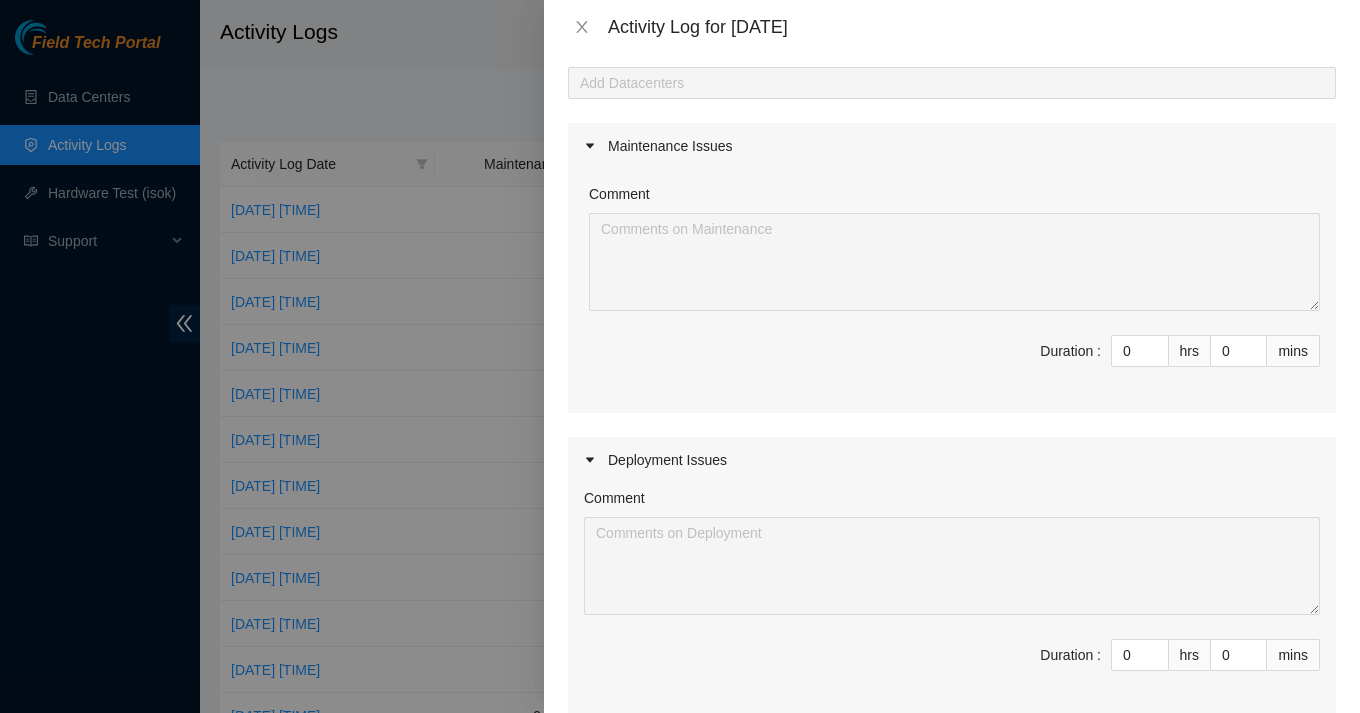 scroll, scrollTop: 111, scrollLeft: 0, axis: vertical 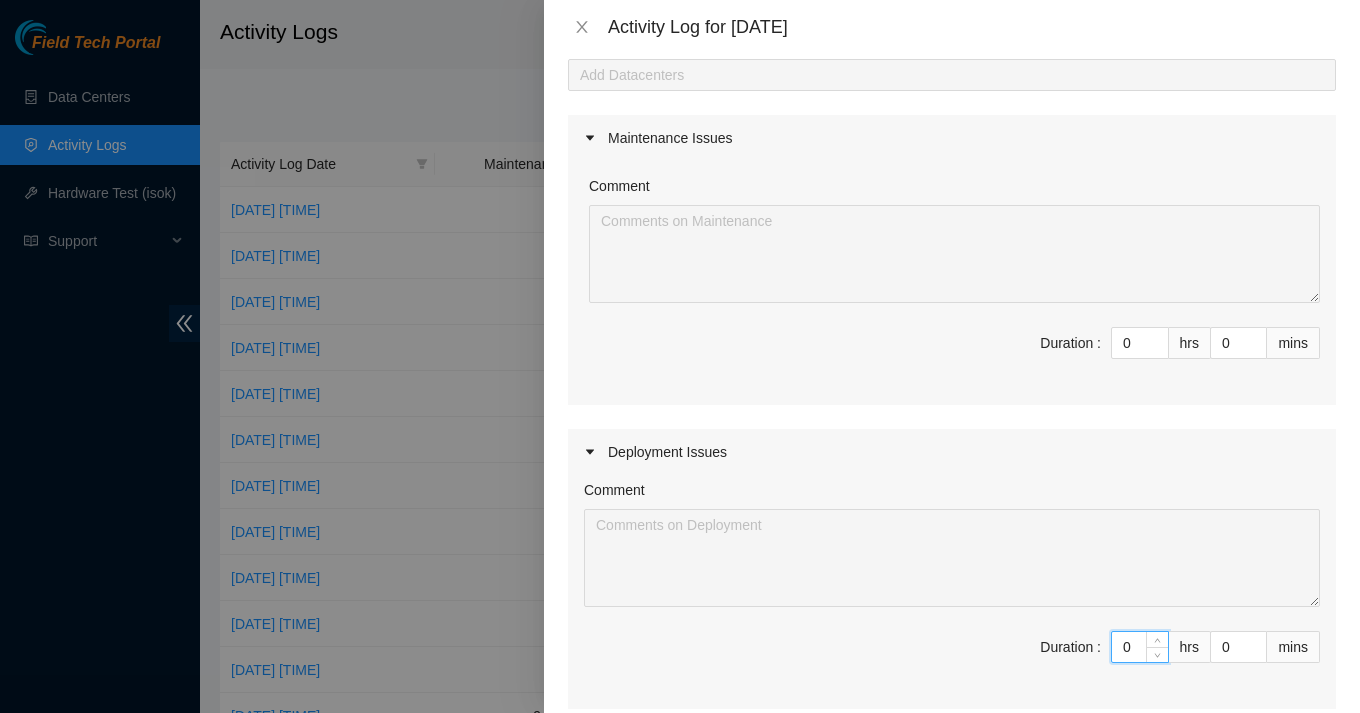 drag, startPoint x: 1133, startPoint y: 647, endPoint x: 1051, endPoint y: 647, distance: 82 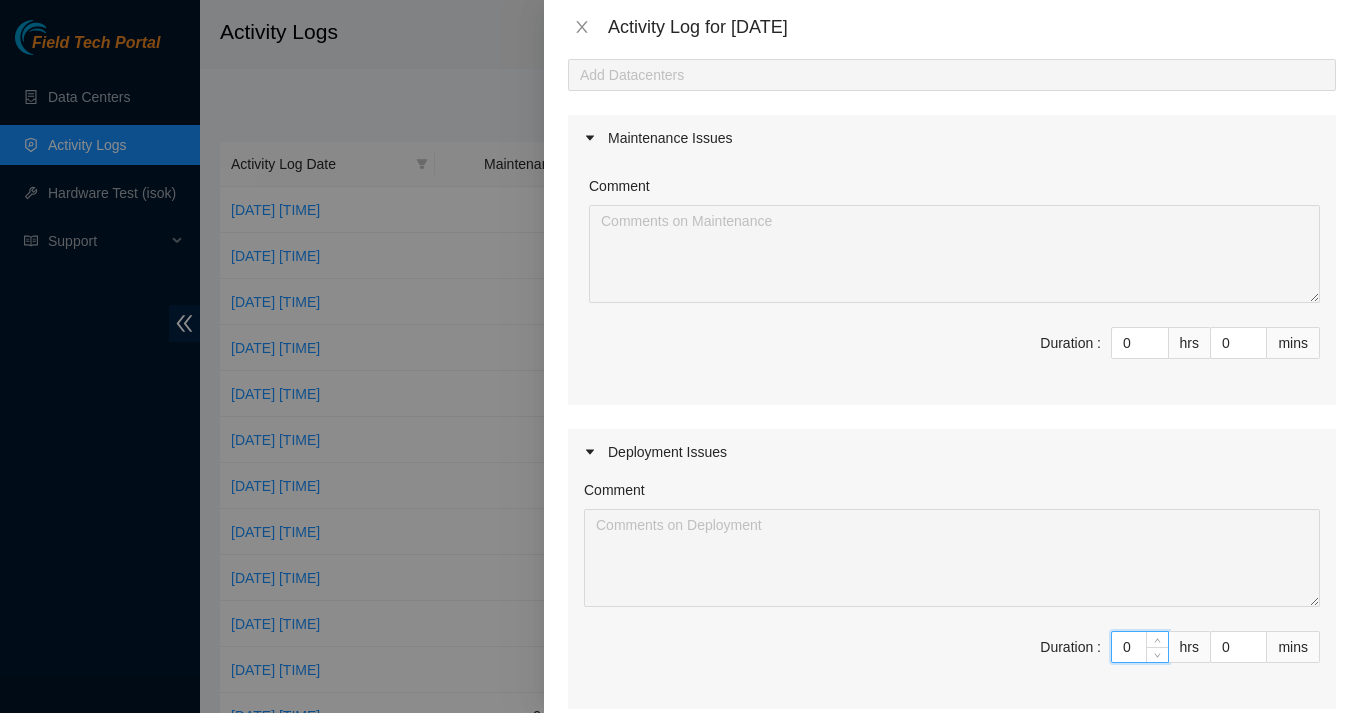 click on "Duration : 0 hrs 0 mins" at bounding box center (952, 659) 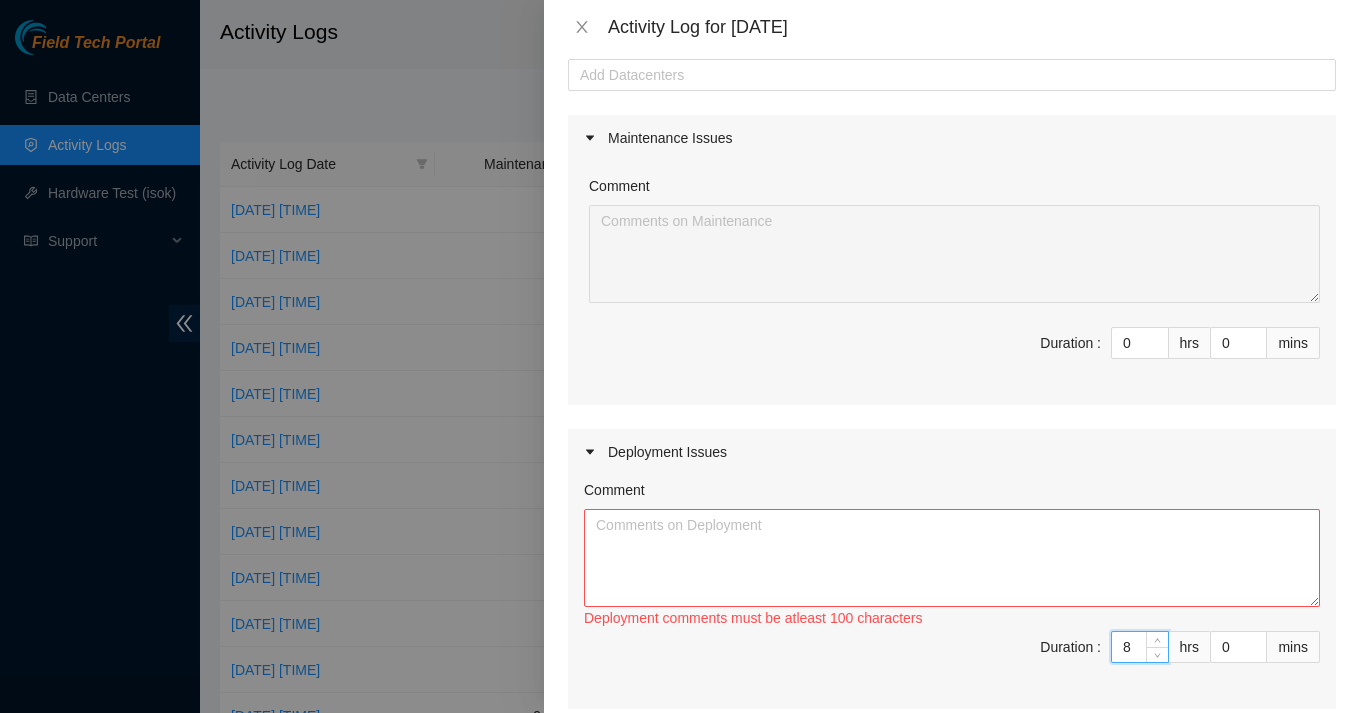 type on "8" 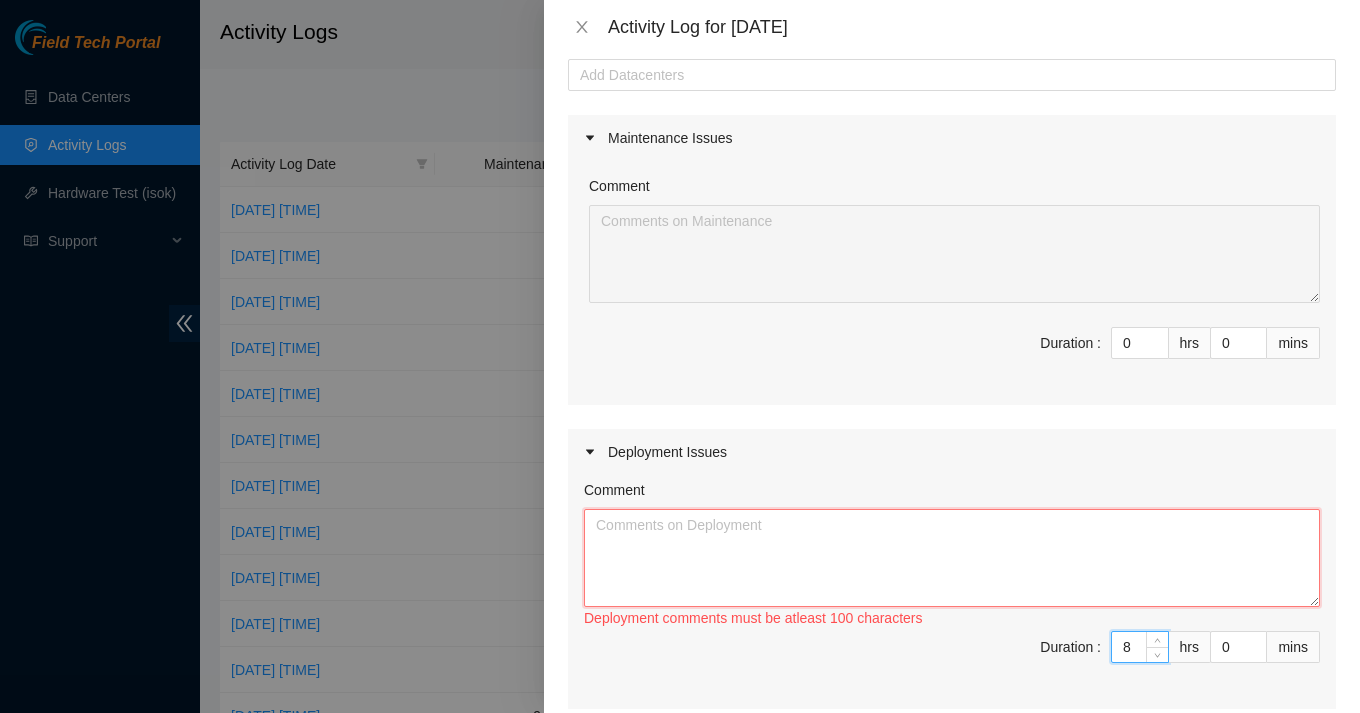 click on "Comment" at bounding box center (952, 558) 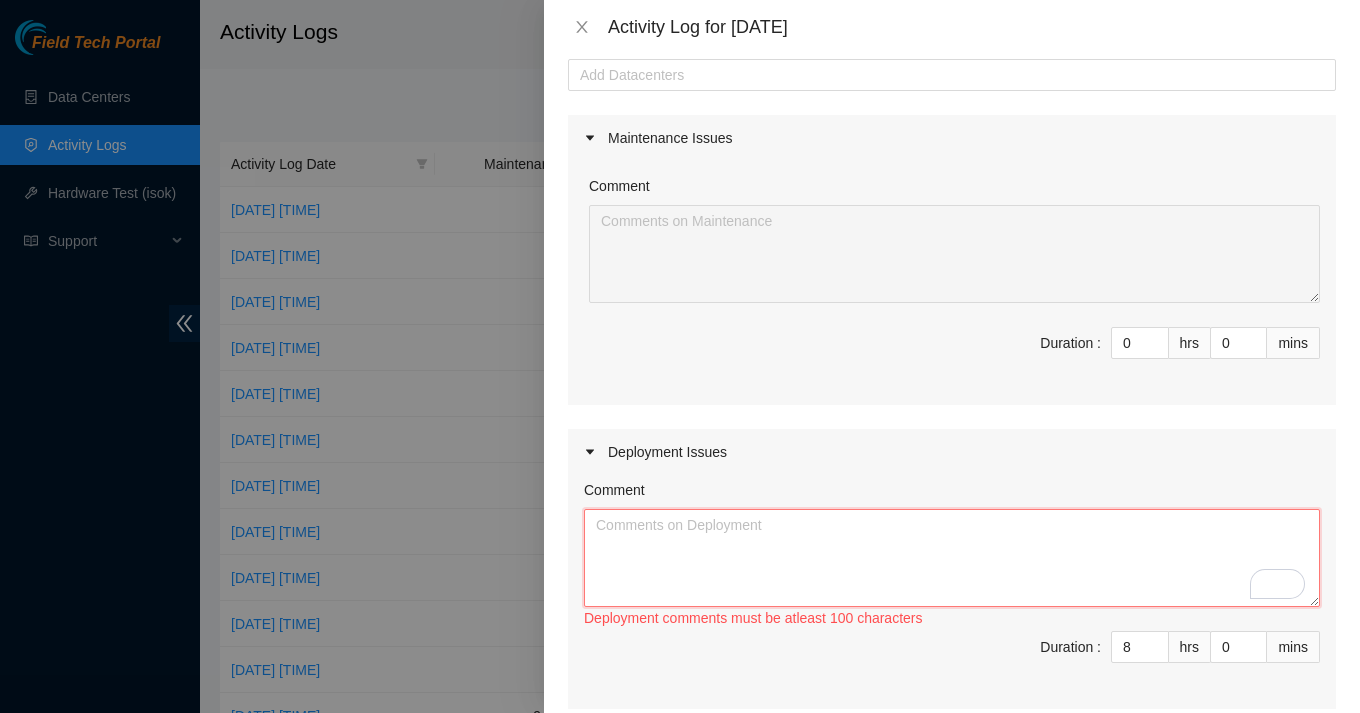 paste on "Worked alongside [FIRST] on the new Linod deployments DP77023 and DP77024. Began by printing and applying labels to the equipment for proper identification and tracking.
Upgraded the firmware on the management switches for these deployments. The switches initially had difficulty mounting the USB drive and fetching the image, so I troubleshot the issue and manually mounted the USB to successfully load the firmware image.
Also assisted [FIRST] in bringing the management network online for both deployments, ensuring connectivity and readiness for the next stage of the project." 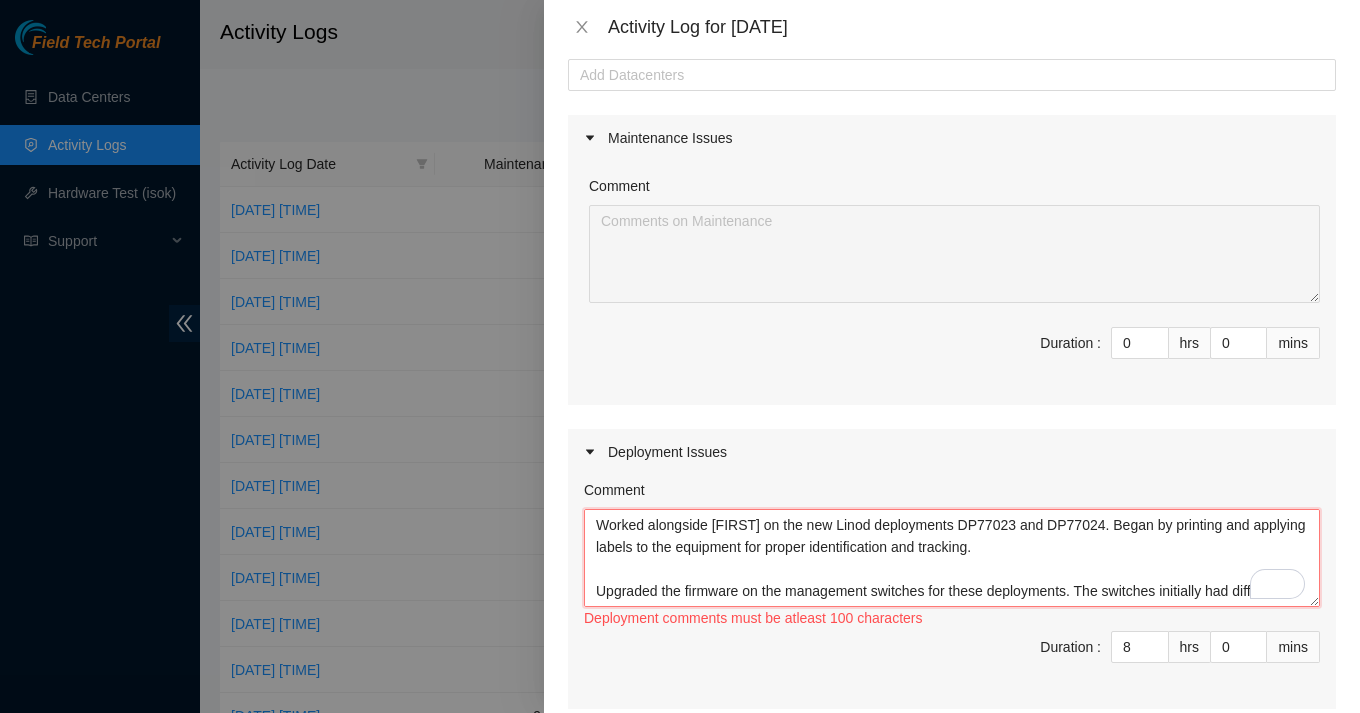 scroll, scrollTop: 103, scrollLeft: 0, axis: vertical 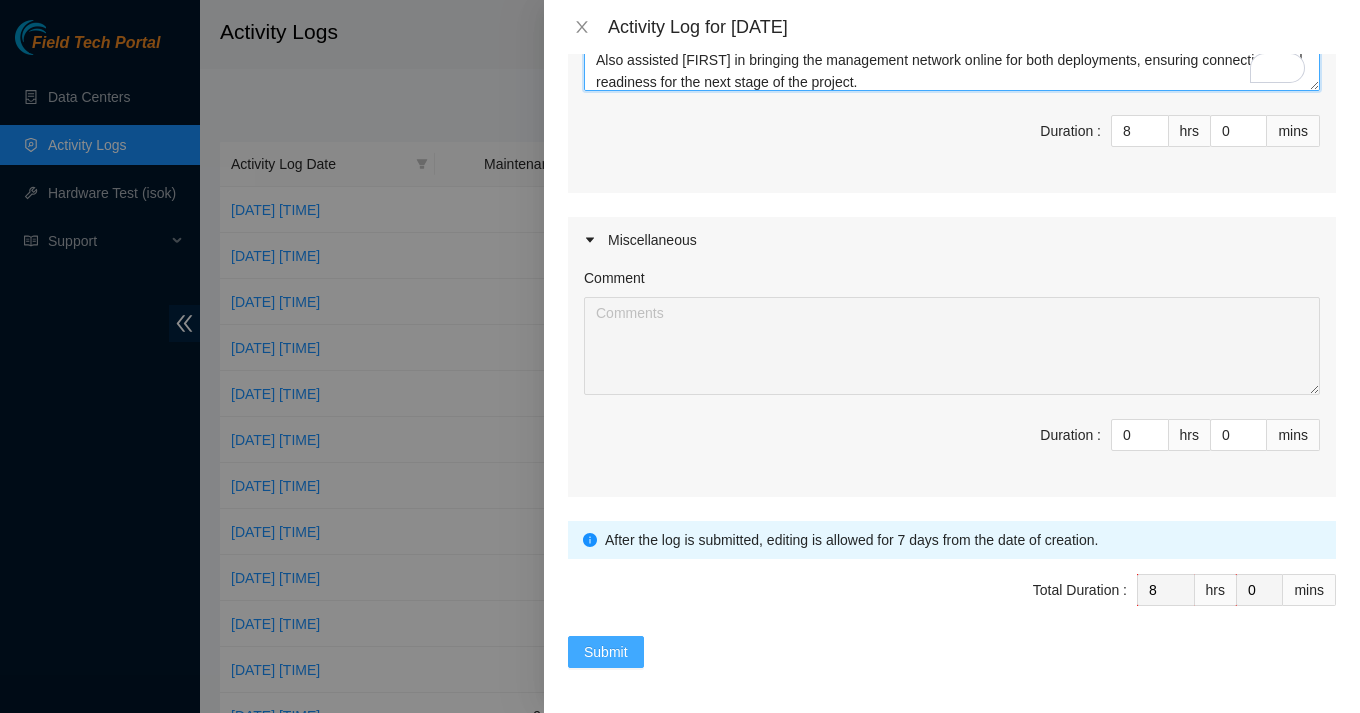type on "Worked alongside [FIRST] on the new Linod deployments DP77023 and DP77024. Began by printing and applying labels to the equipment for proper identification and tracking.
Upgraded the firmware on the management switches for these deployments. The switches initially had difficulty mounting the USB drive and fetching the image, so I troubleshot the issue and manually mounted the USB to successfully load the firmware image.
Also assisted [FIRST] in bringing the management network online for both deployments, ensuring connectivity and readiness for the next stage of the project." 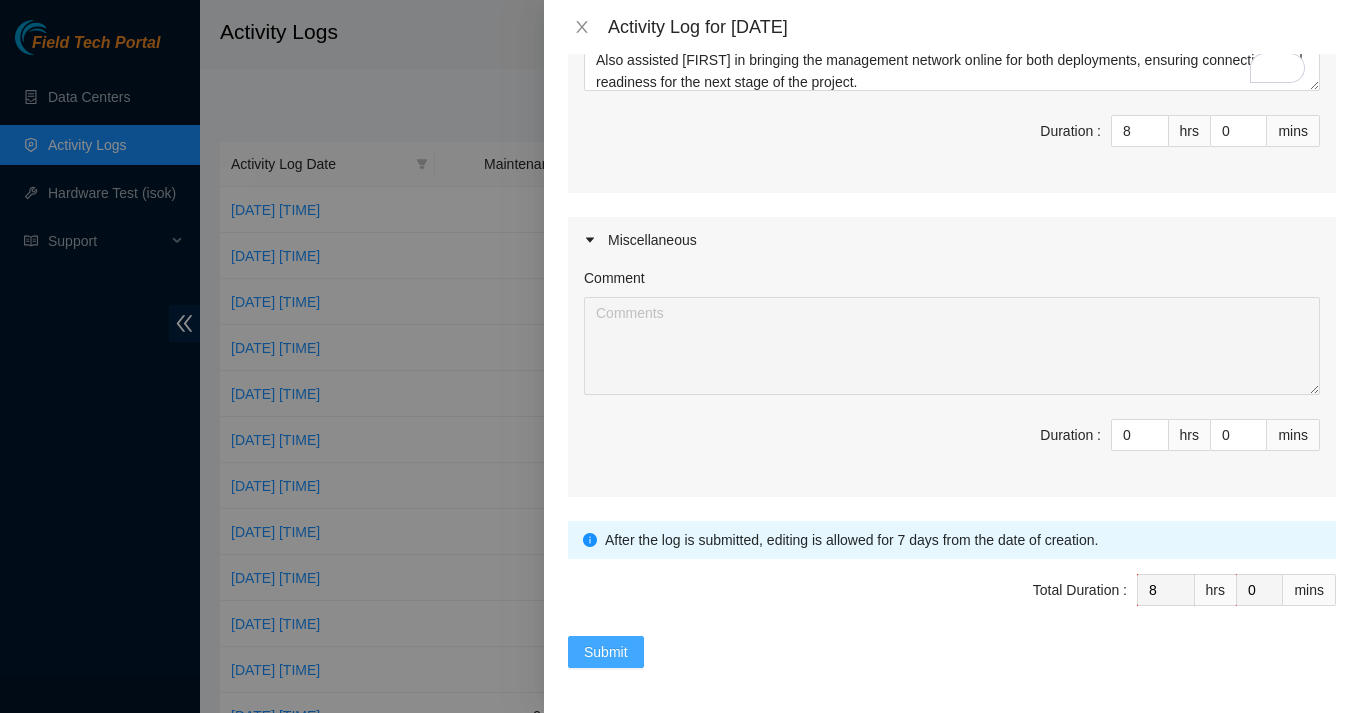 click on "Submit" at bounding box center [606, 652] 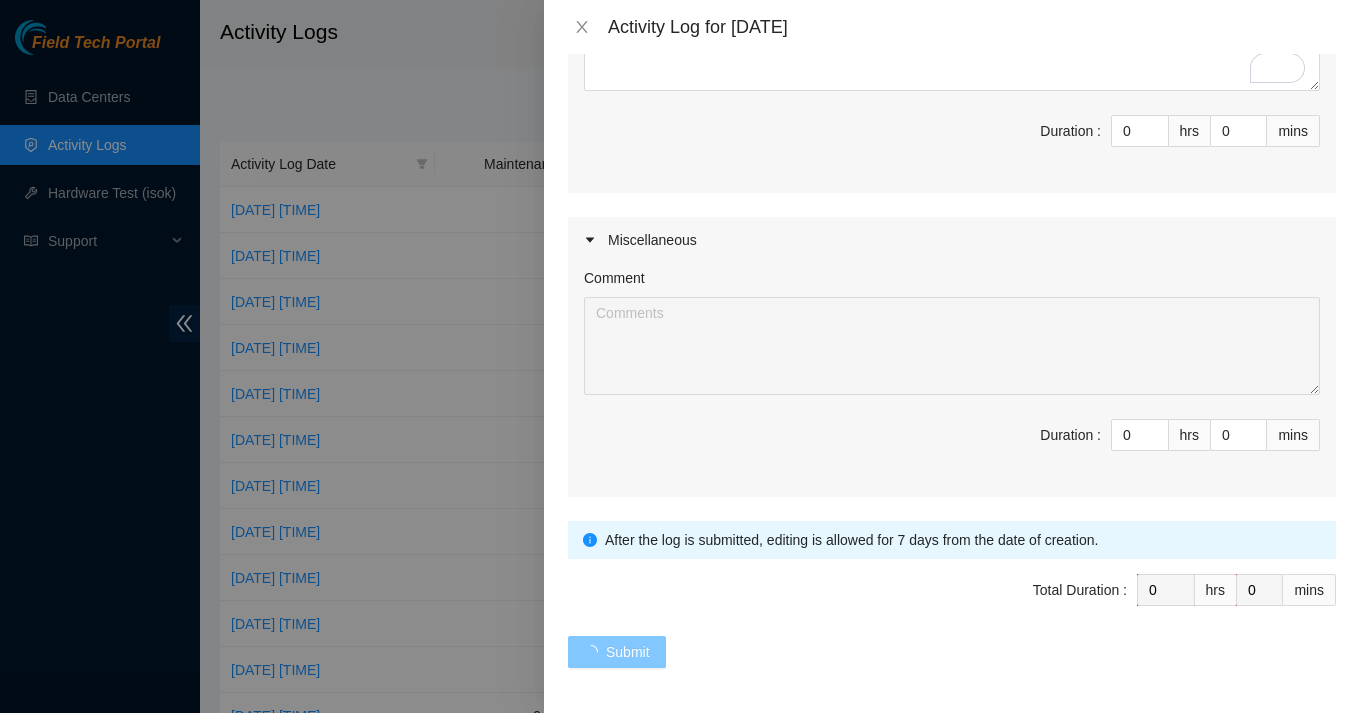 scroll, scrollTop: 0, scrollLeft: 0, axis: both 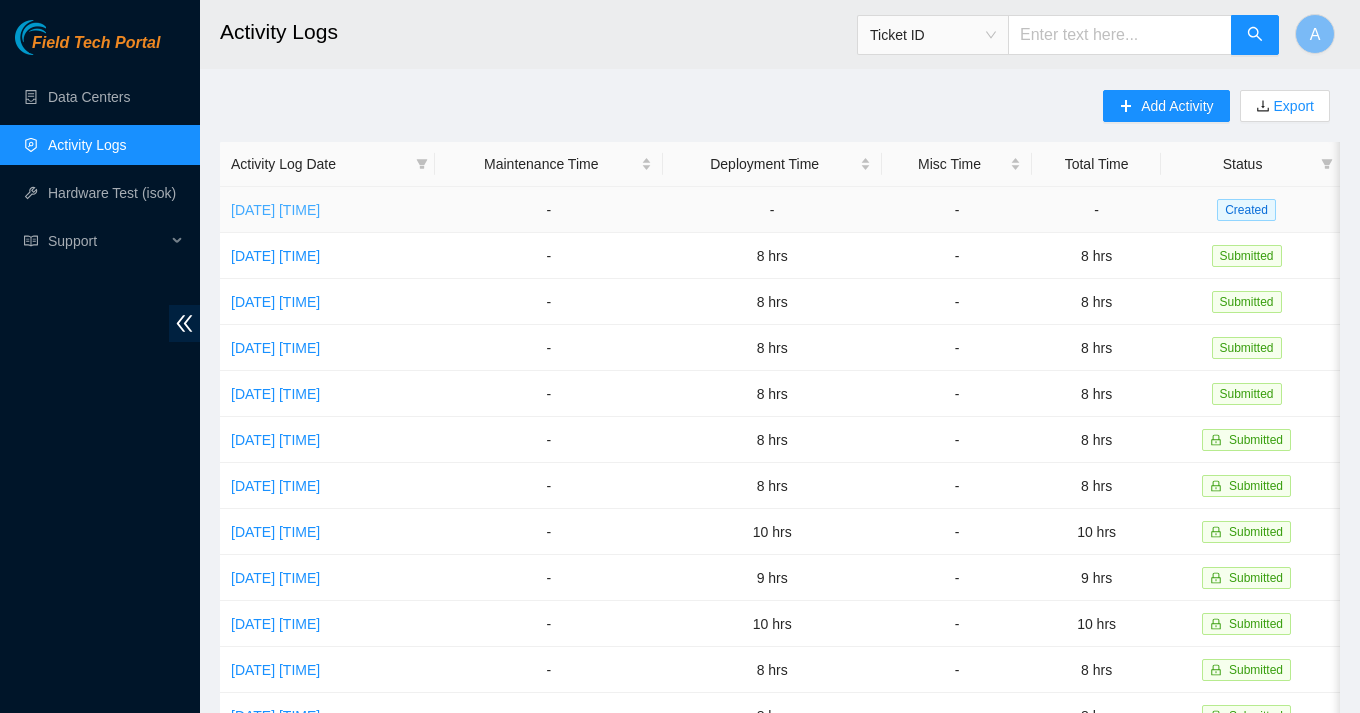 click on "[DATE] [TIME]" at bounding box center [275, 210] 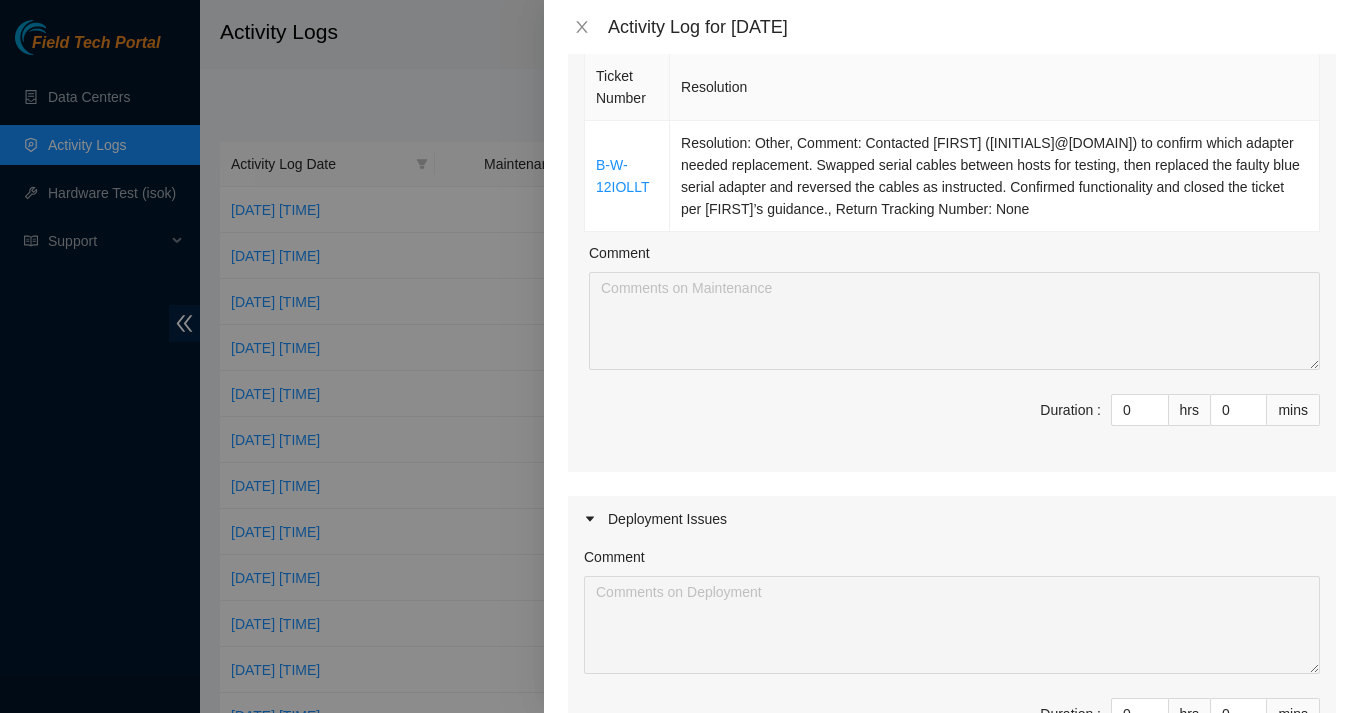 scroll, scrollTop: 254, scrollLeft: 0, axis: vertical 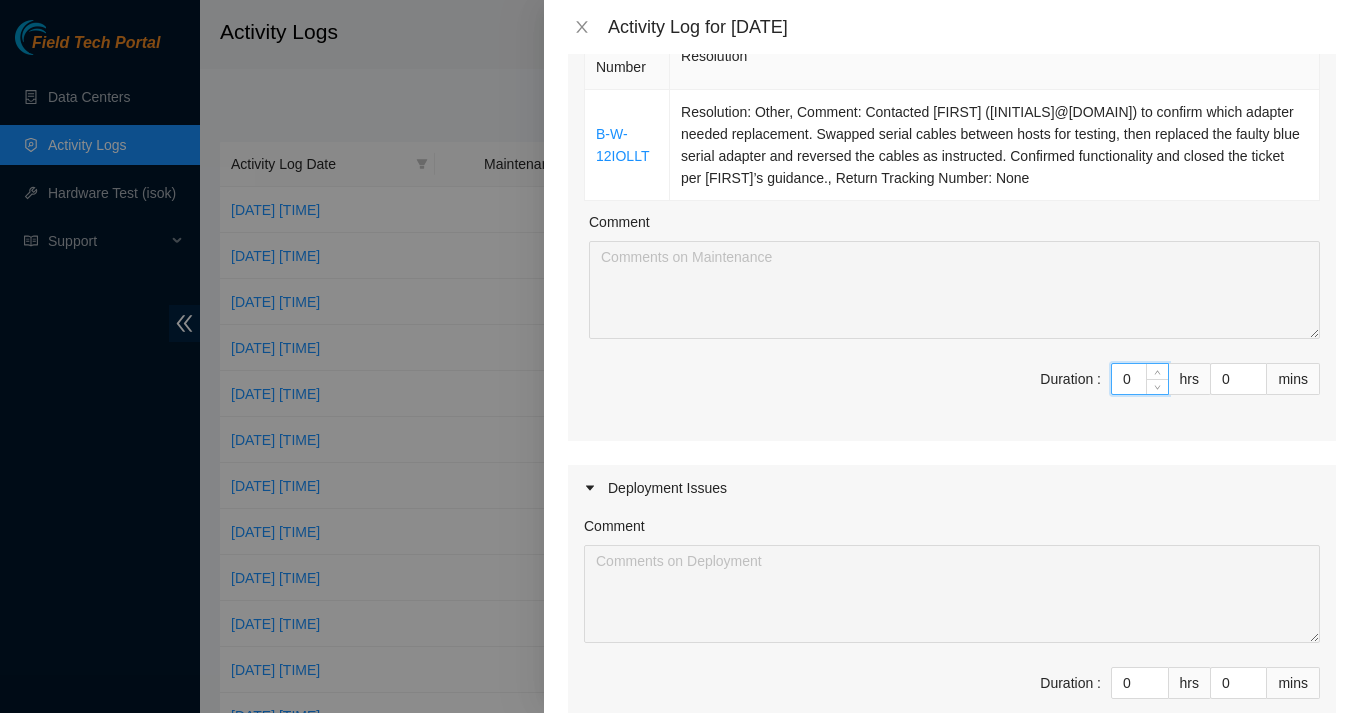 drag, startPoint x: 1128, startPoint y: 381, endPoint x: 1101, endPoint y: 376, distance: 27.45906 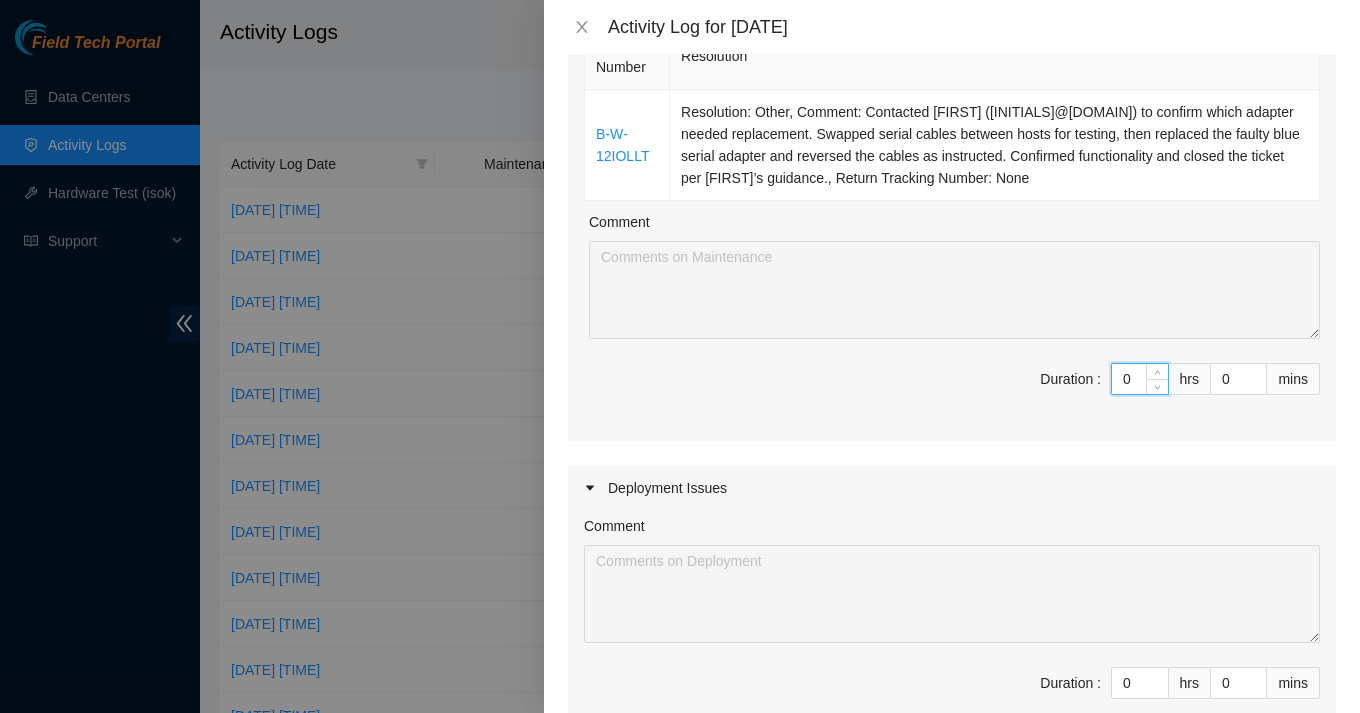 click on "Duration : 0 hrs 0 mins" at bounding box center [952, 391] 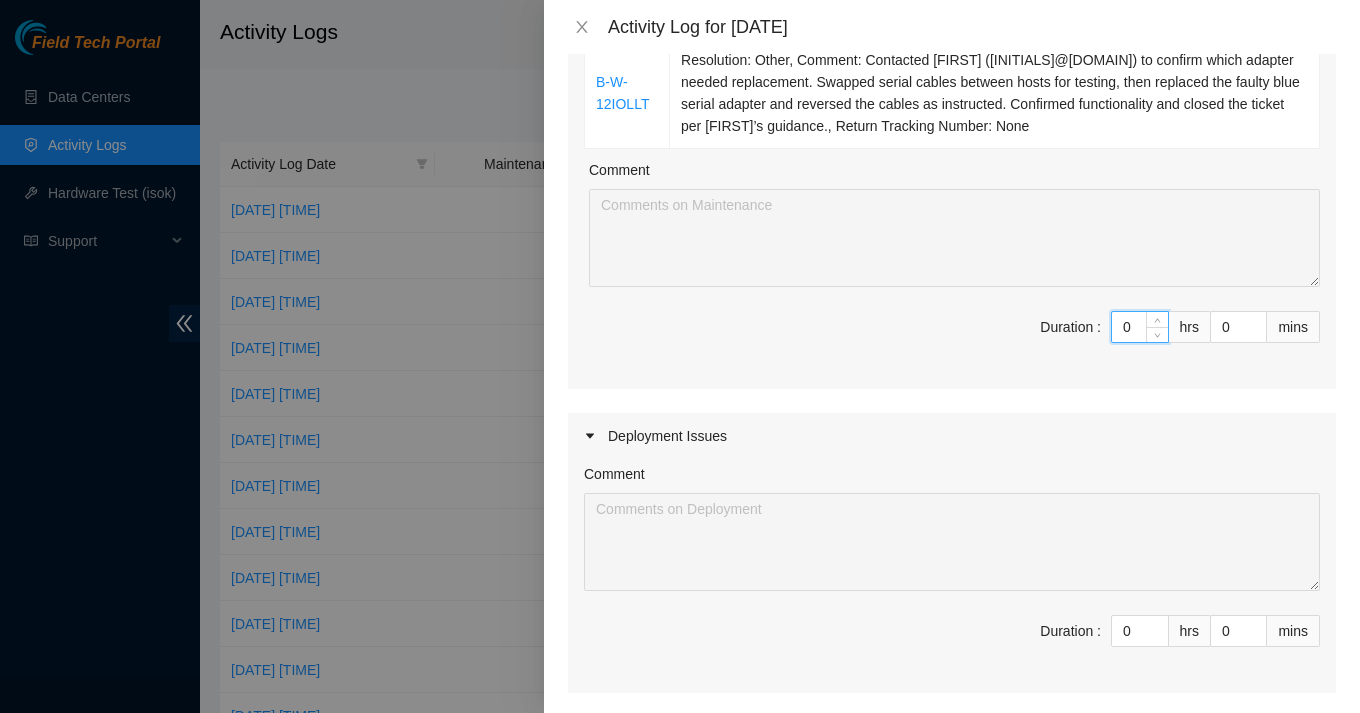 scroll, scrollTop: 309, scrollLeft: 0, axis: vertical 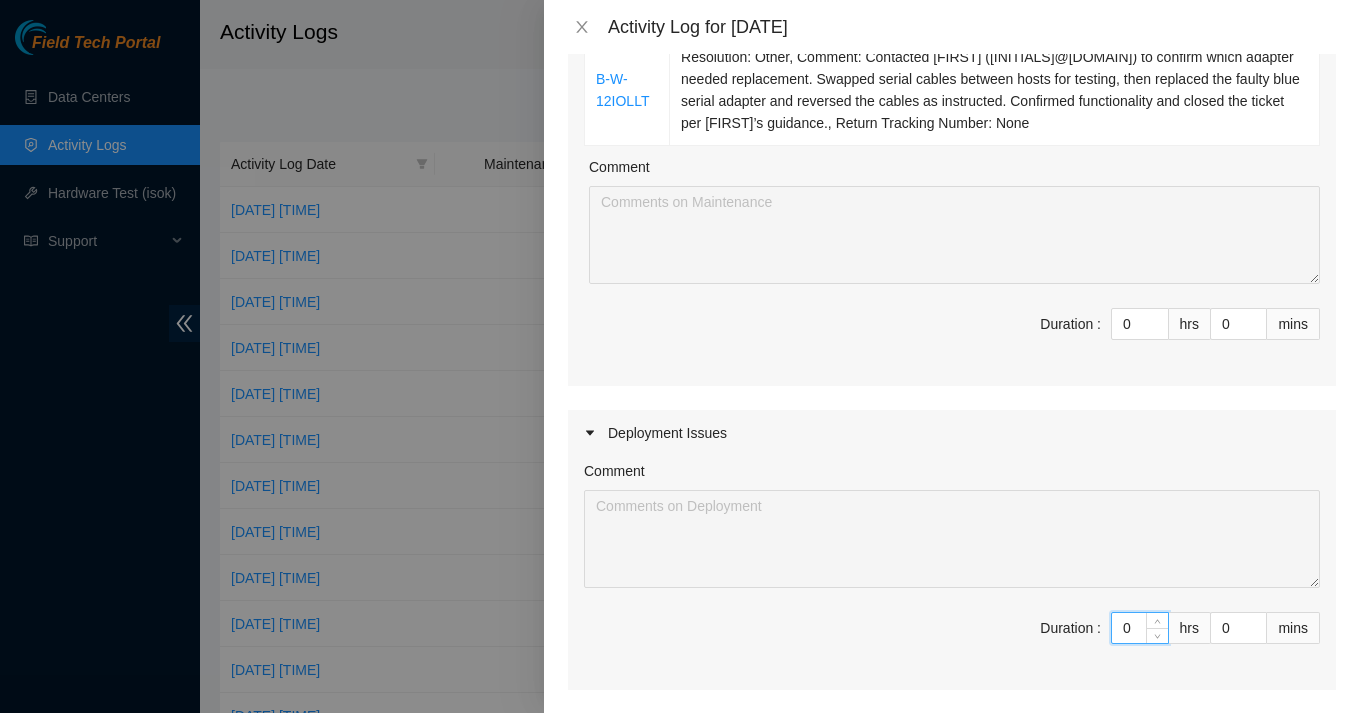 drag, startPoint x: 1137, startPoint y: 638, endPoint x: 1071, endPoint y: 621, distance: 68.154236 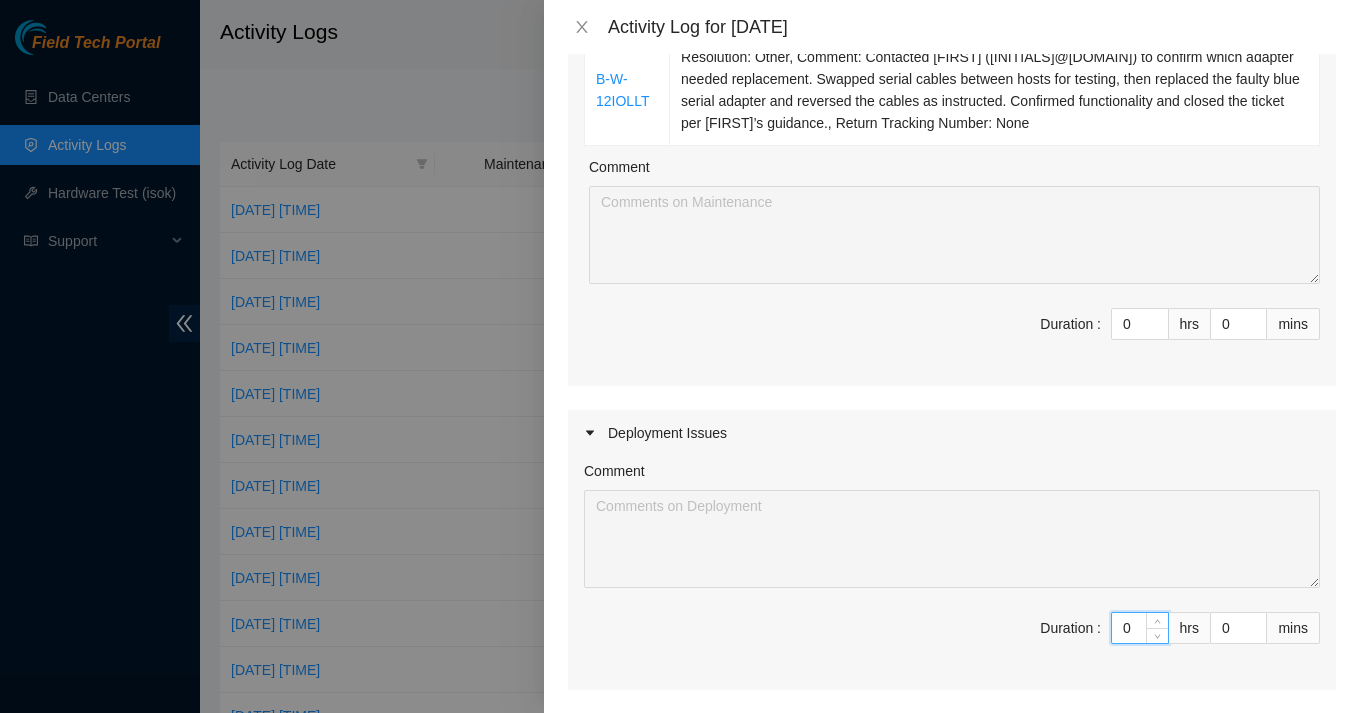 click on "Duration : 0 hrs 0 mins" at bounding box center (952, 640) 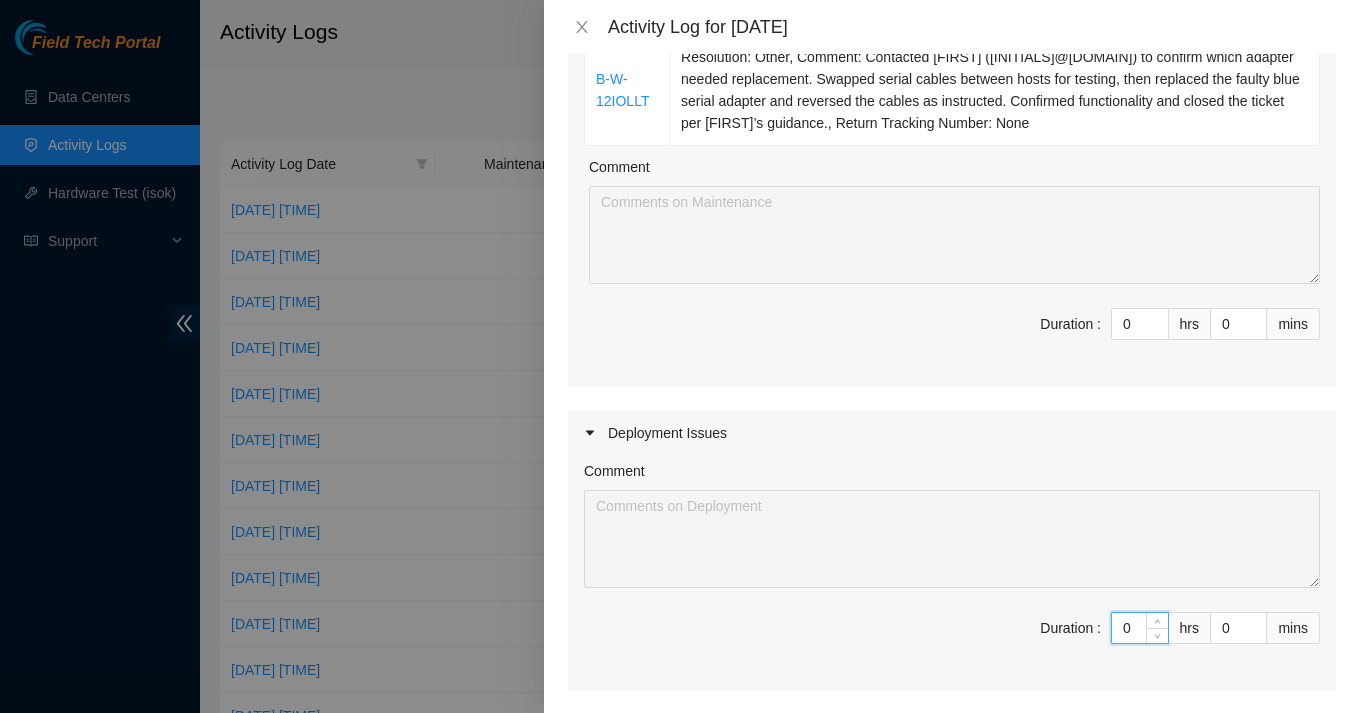 type on "7" 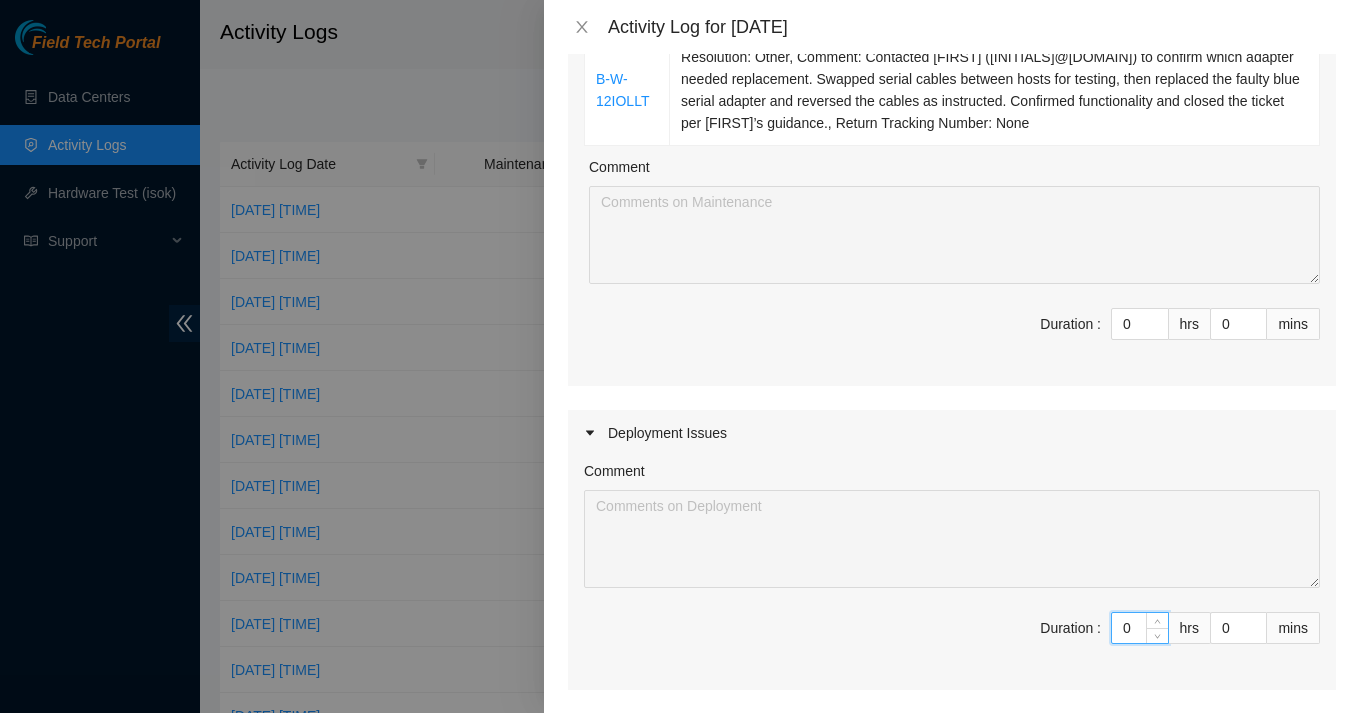type on "7" 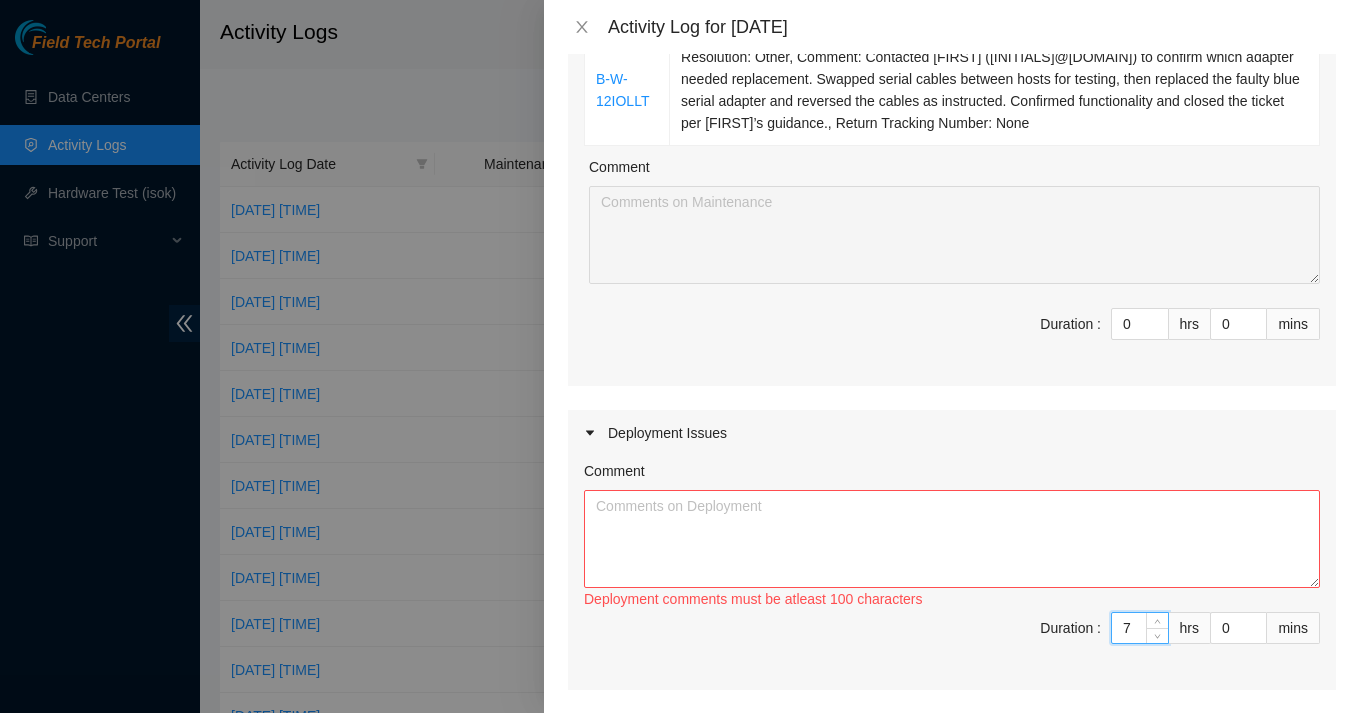 type on "7" 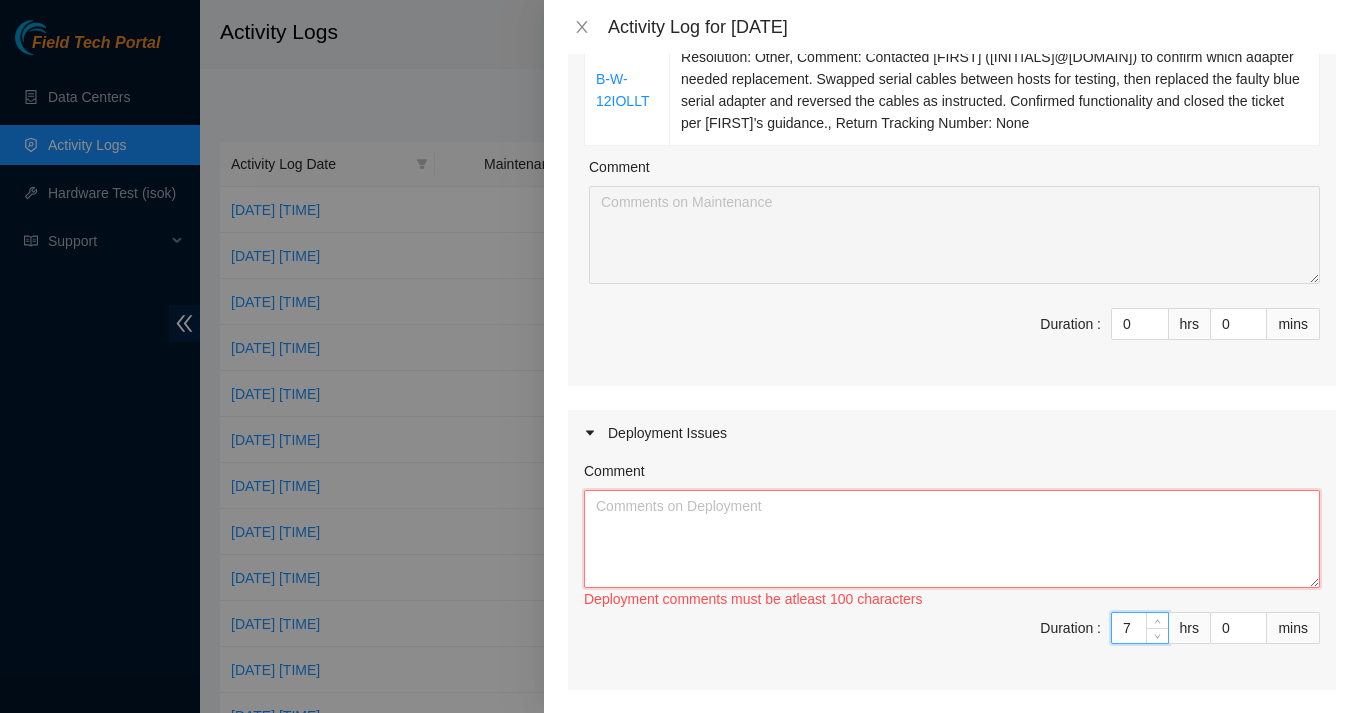 click on "Comment" at bounding box center [952, 539] 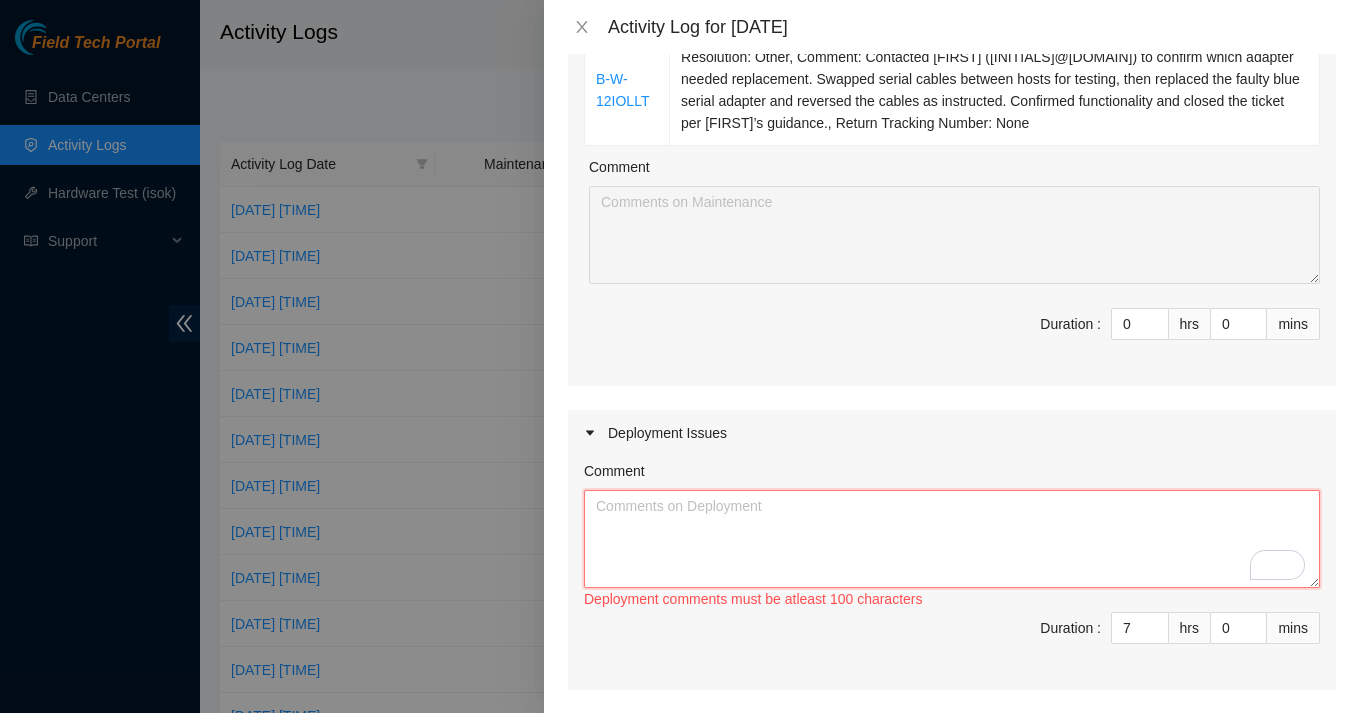 paste on "Worked with [FIRST] on the new Linod deployments DP77023 and DP77024, focusing on troubleshooting an RPDu issue. Began by reseating the modules on both PDUs multiple times and swapping the link cable, but the problem persisted. After further testing, both PDUs were determined to be faulty.
Disconnected all cables and staged a brand-new PDU for replacement. Once Sabey completed the physical swap, reconnected and secured all power, serial, and management connections to restore normal operation.
Completed the task by connecting the remaining fiber runs to the ToR switches, ensuring all infrastructure was fully operational and ready for service." 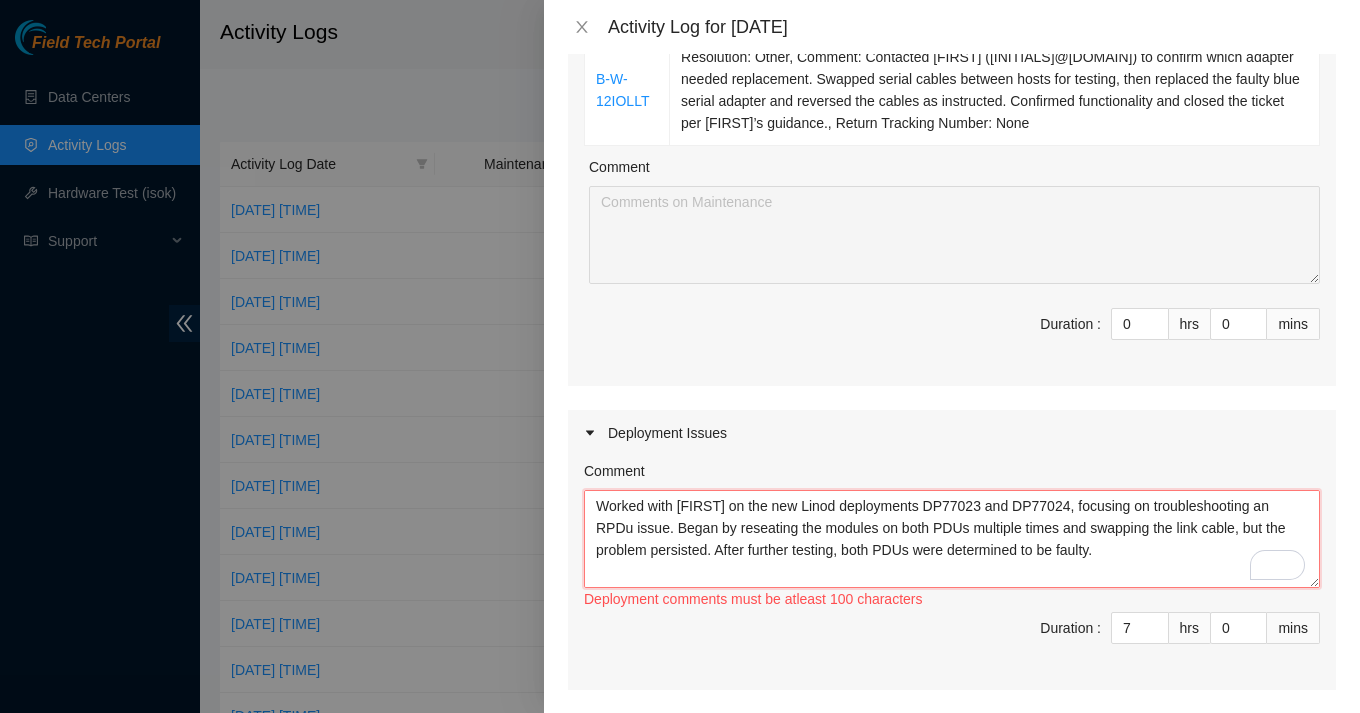 scroll, scrollTop: 147, scrollLeft: 0, axis: vertical 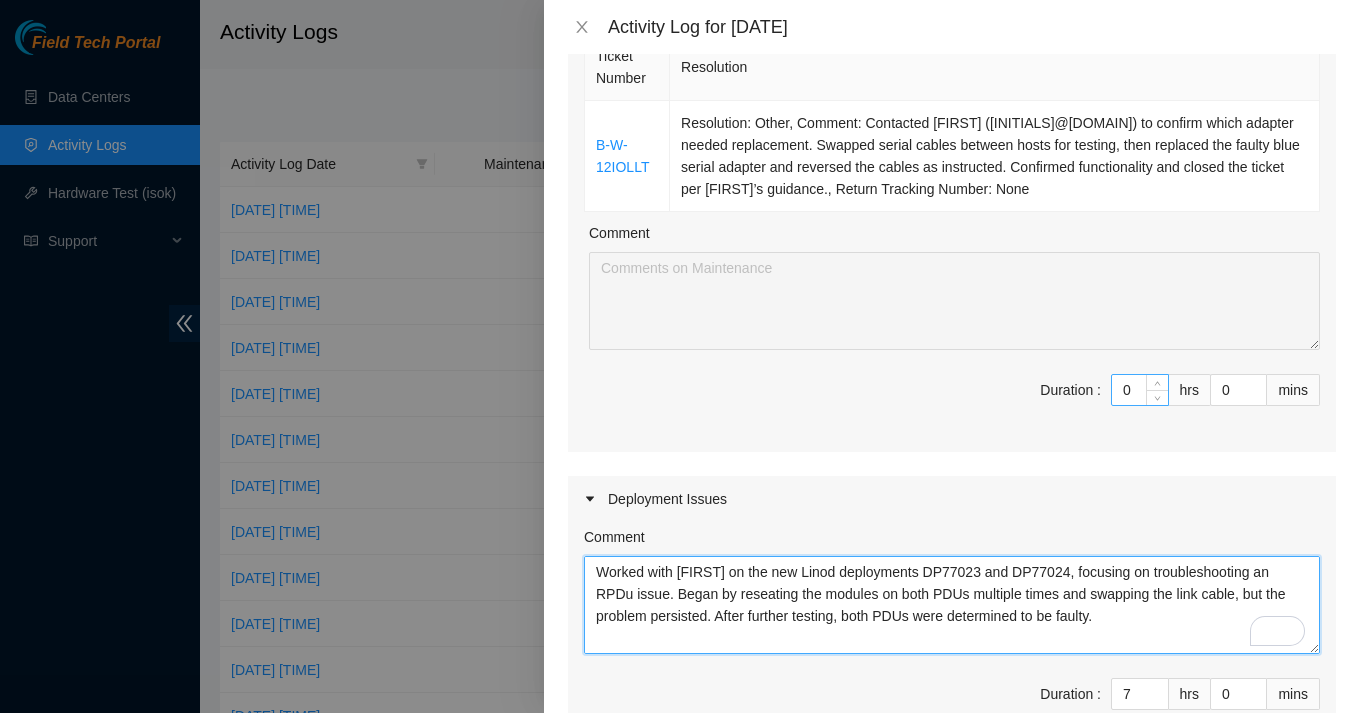 type on "Worked with [FIRST] on the new Linod deployments DP77023 and DP77024, focusing on troubleshooting an RPDu issue. Began by reseating the modules on both PDUs multiple times and swapping the link cable, but the problem persisted. After further testing, both PDUs were determined to be faulty.
Disconnected all cables and staged a brand-new PDU for replacement. Once Sabey completed the physical swap, reconnected and secured all power, serial, and management connections to restore normal operation.
Completed the task by connecting the remaining fiber runs to the ToR switches, ensuring all infrastructure was fully operational and ready for service." 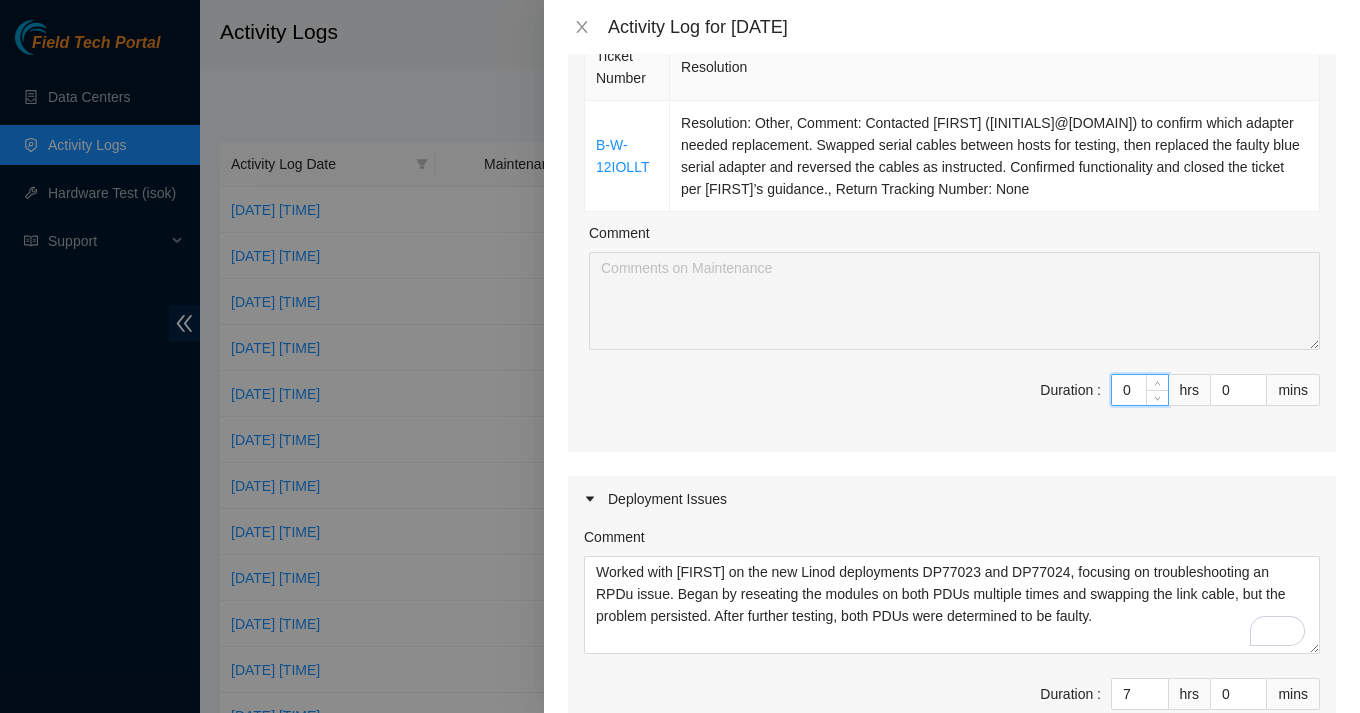 drag, startPoint x: 1130, startPoint y: 386, endPoint x: 1100, endPoint y: 383, distance: 30.149628 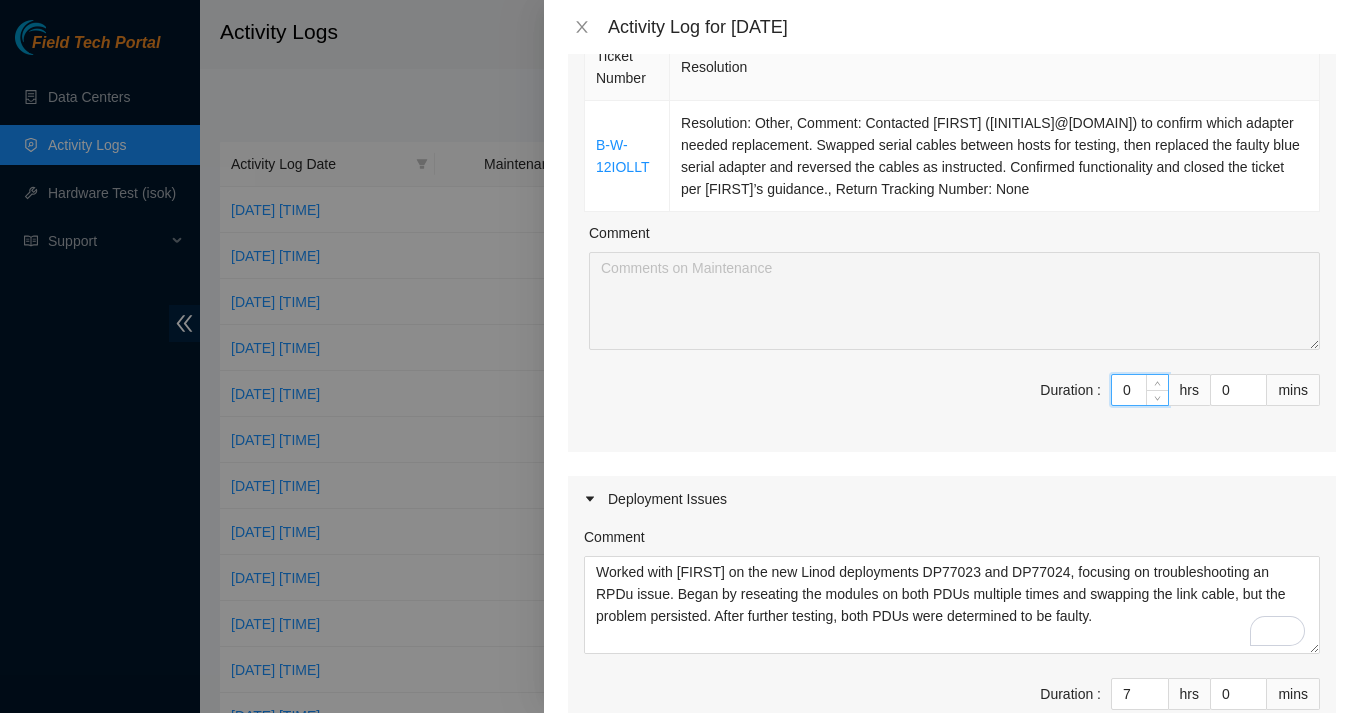 click on "Duration : 0 hrs 0 mins" at bounding box center [952, 402] 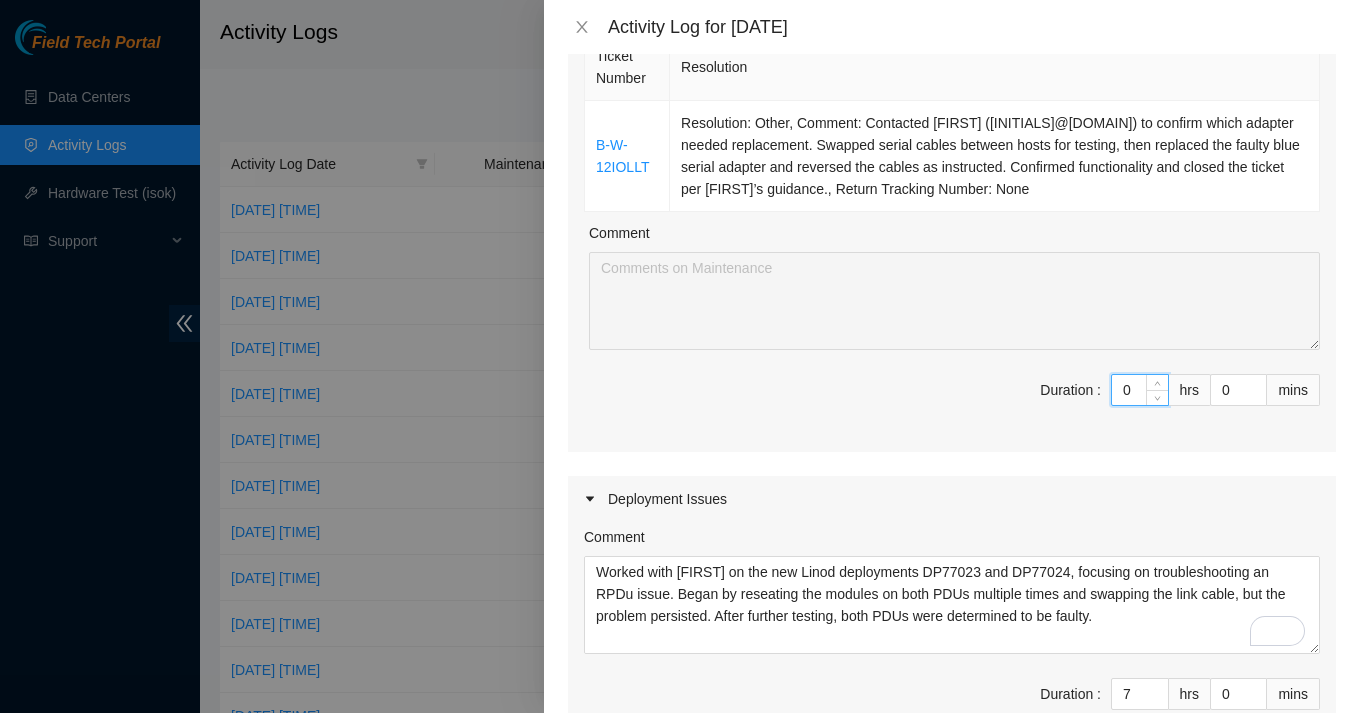 type on "7" 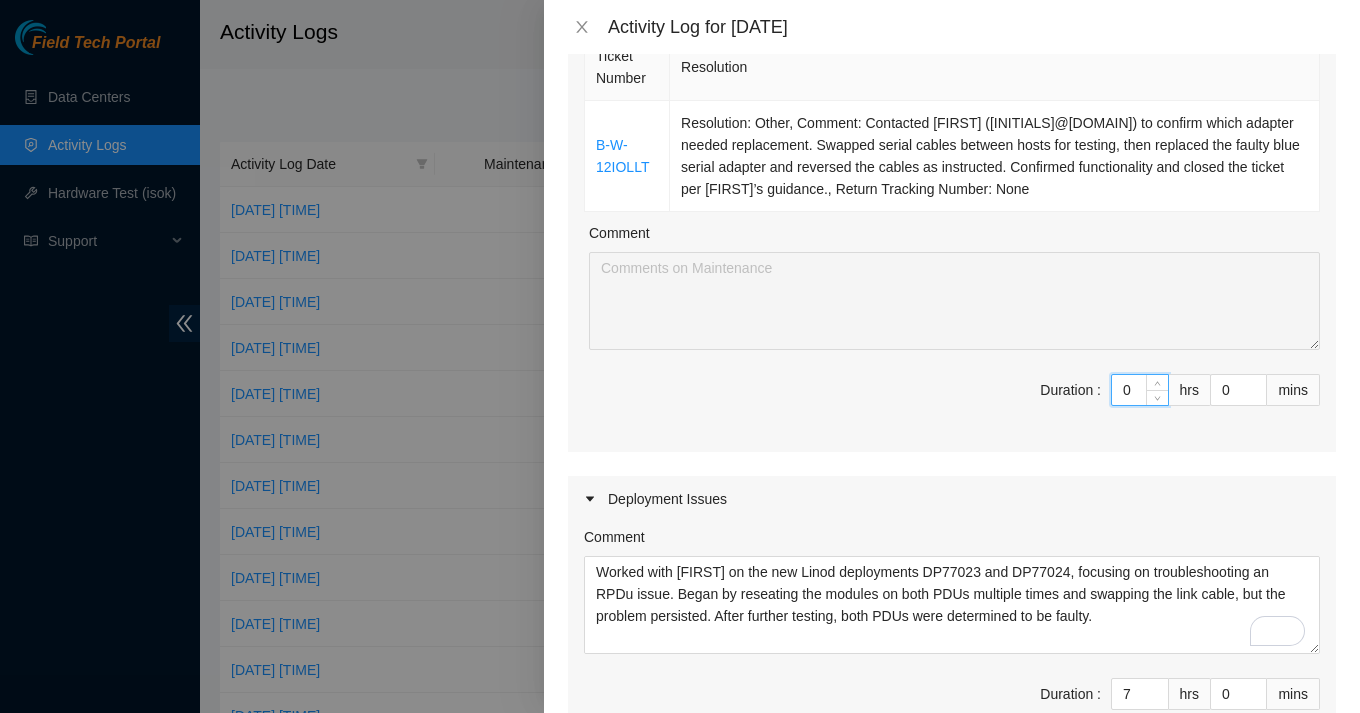 type on "14" 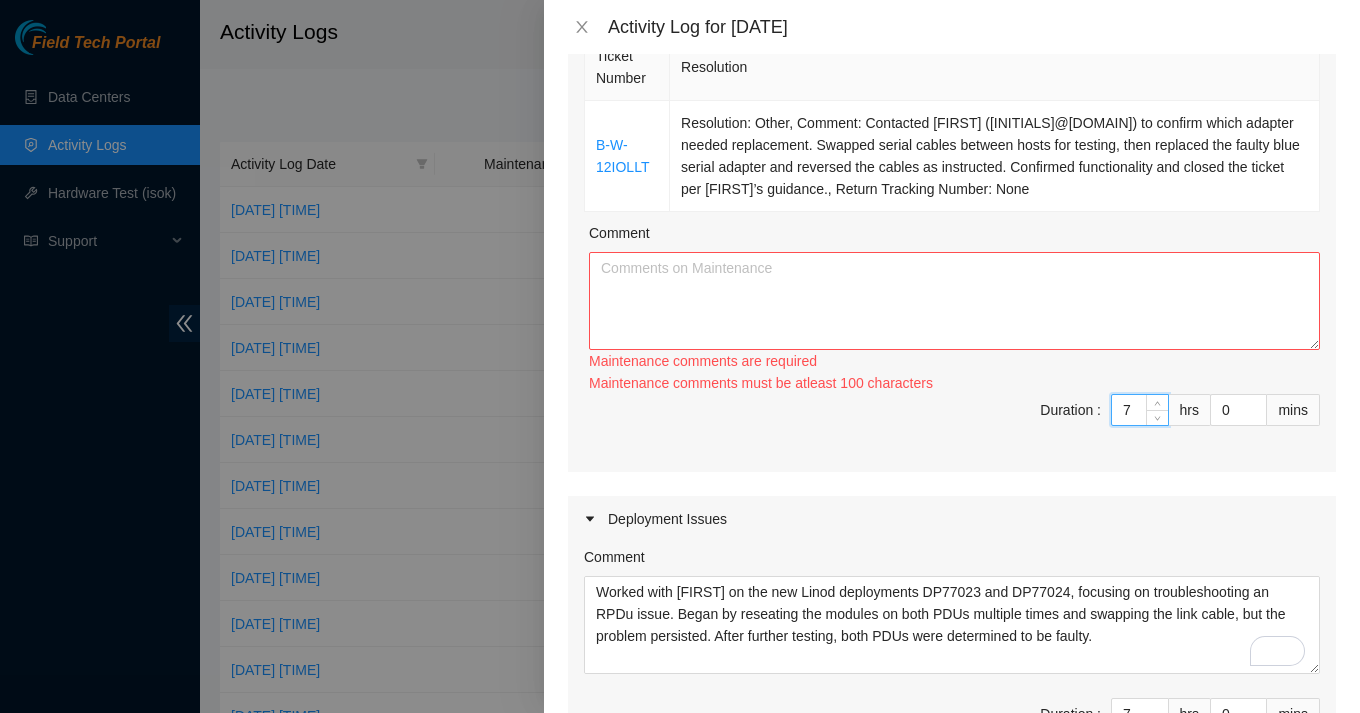 type 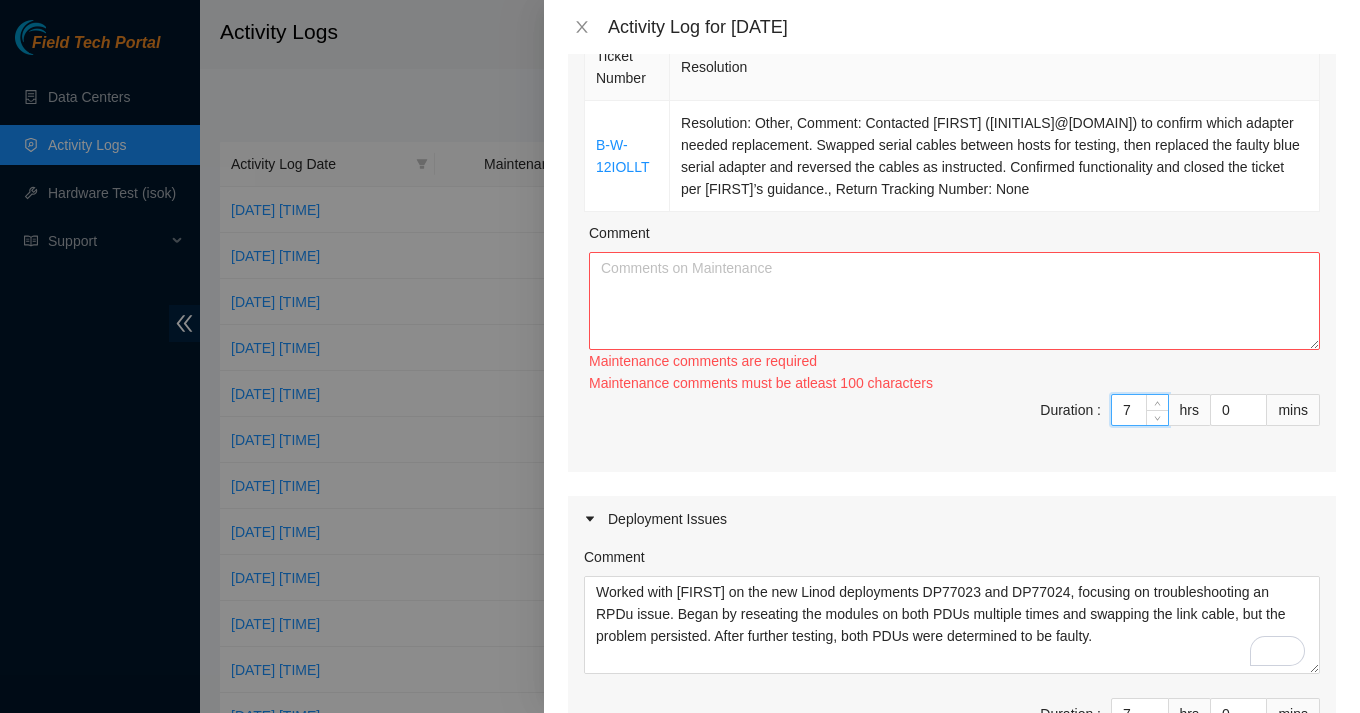 type on "7" 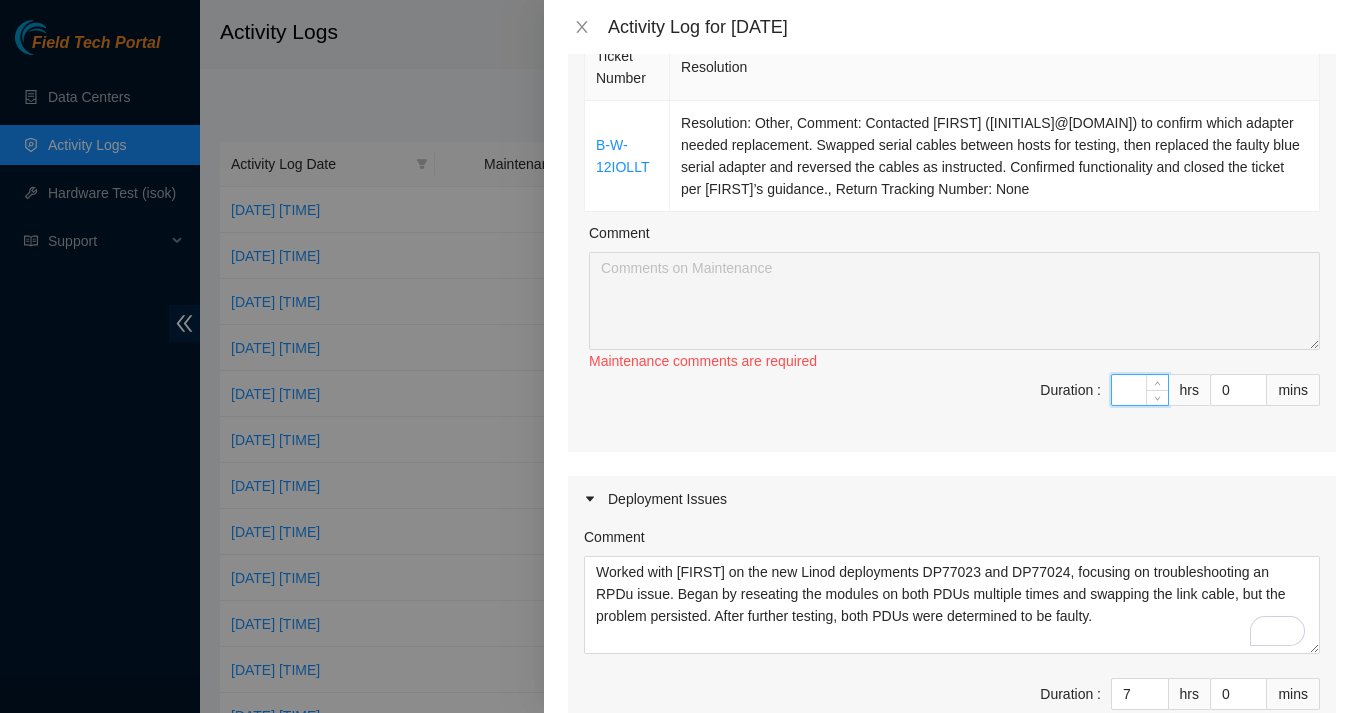 type on "1" 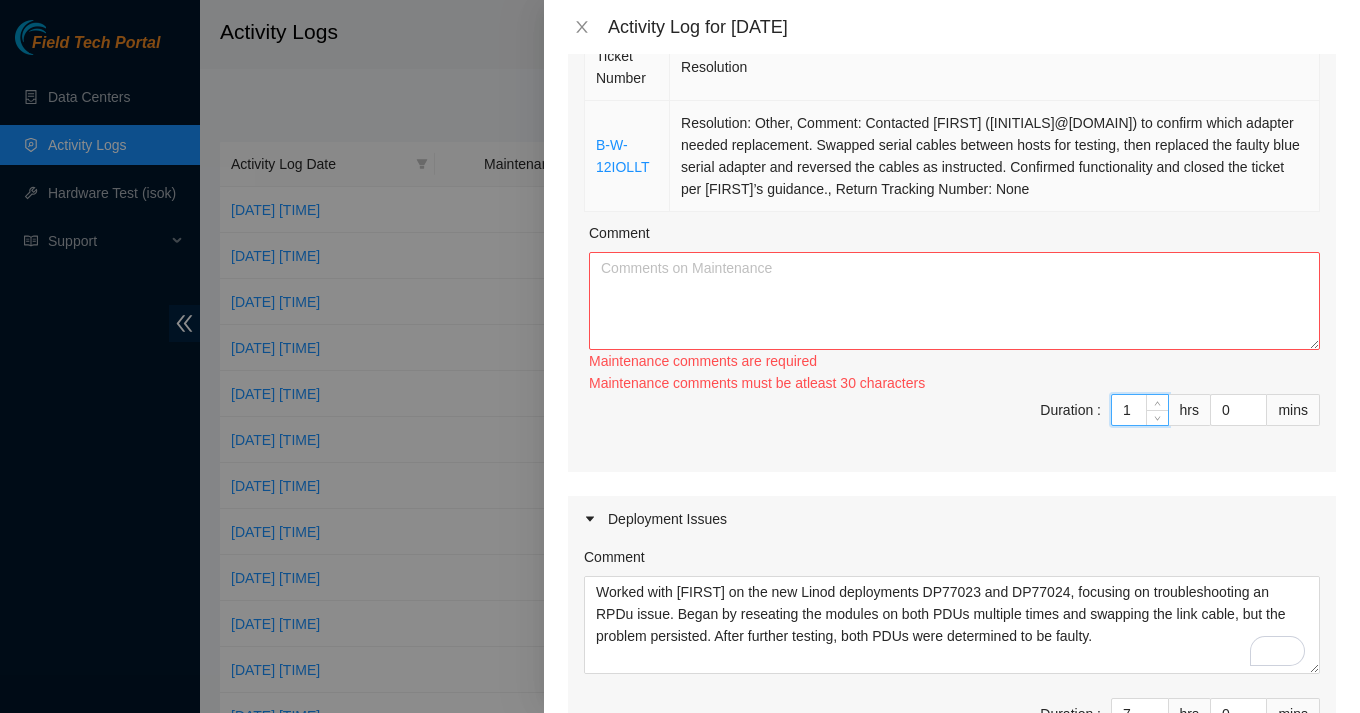 type on "1" 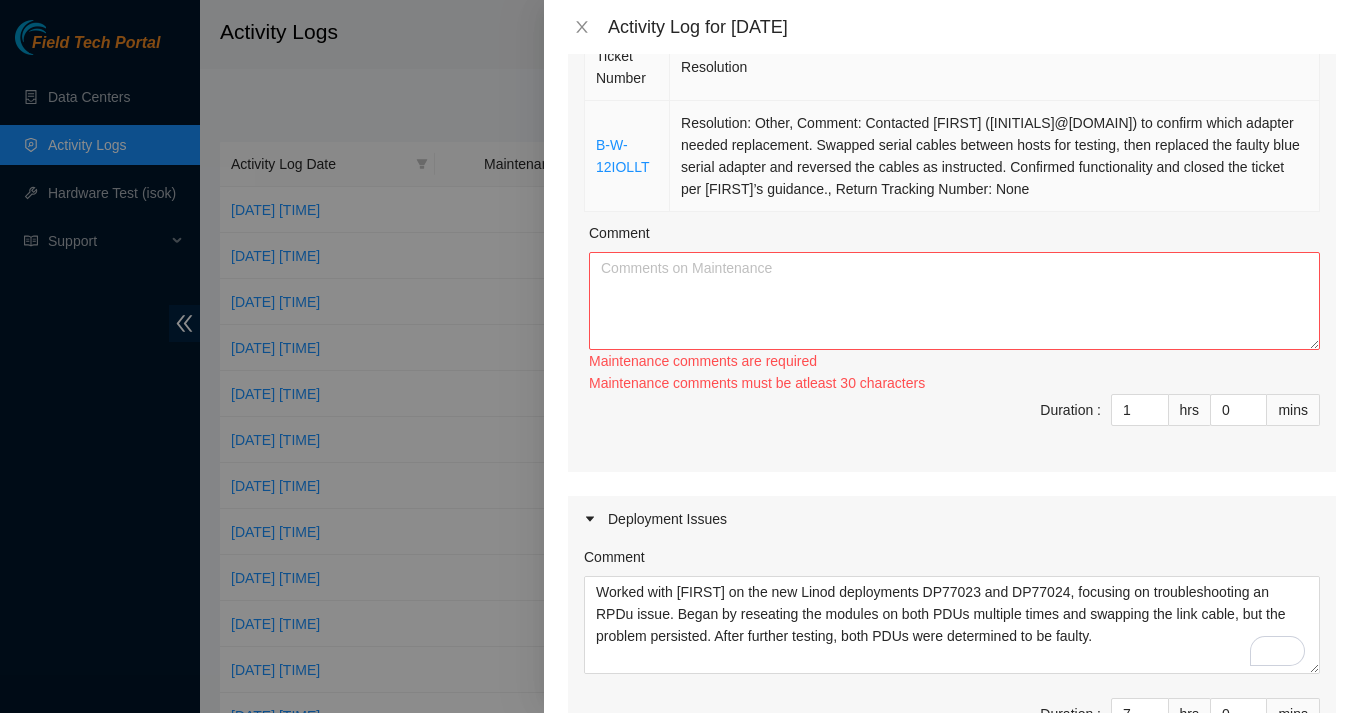 drag, startPoint x: 592, startPoint y: 114, endPoint x: 1237, endPoint y: 204, distance: 651.2488 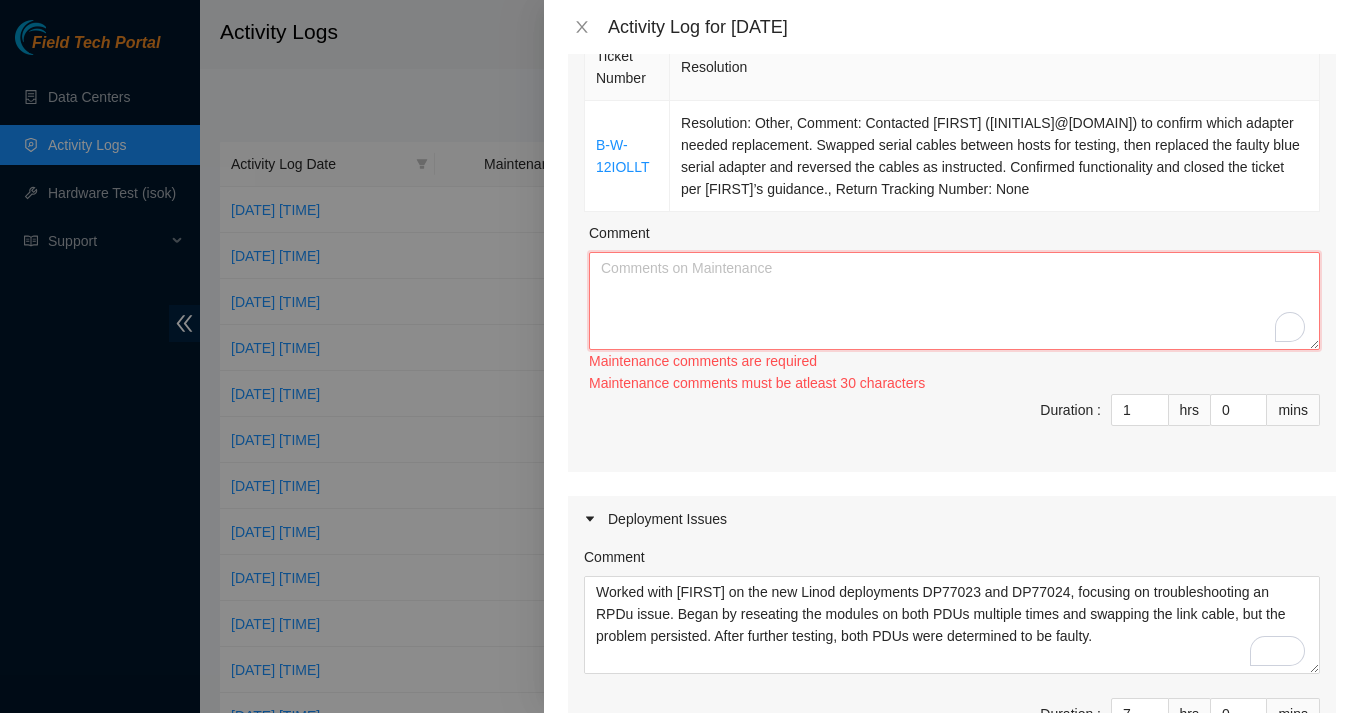 click on "Comment" at bounding box center (954, 301) 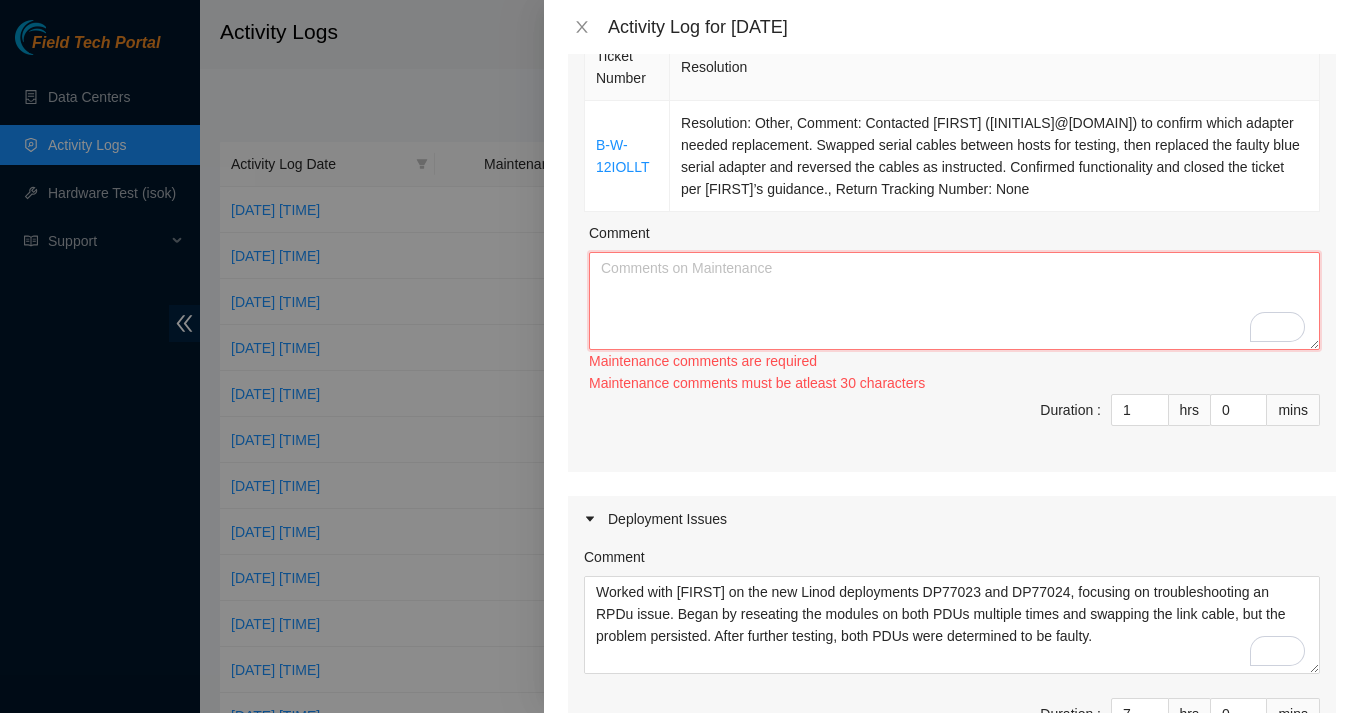 paste on "B-W-12IOLLT	Resolution: Other, Comment: Contacted [FIRST] ([INITIALS]@[DOMAIN]) to confirm which adapter needed replacement. Swapped serial cables between hosts for testing, then replaced the faulty blue serial adapter and reversed the cables as instructed. Confirmed functionality and closed the ticket per [FIRST]’s guidance., Return Tracking Number: None" 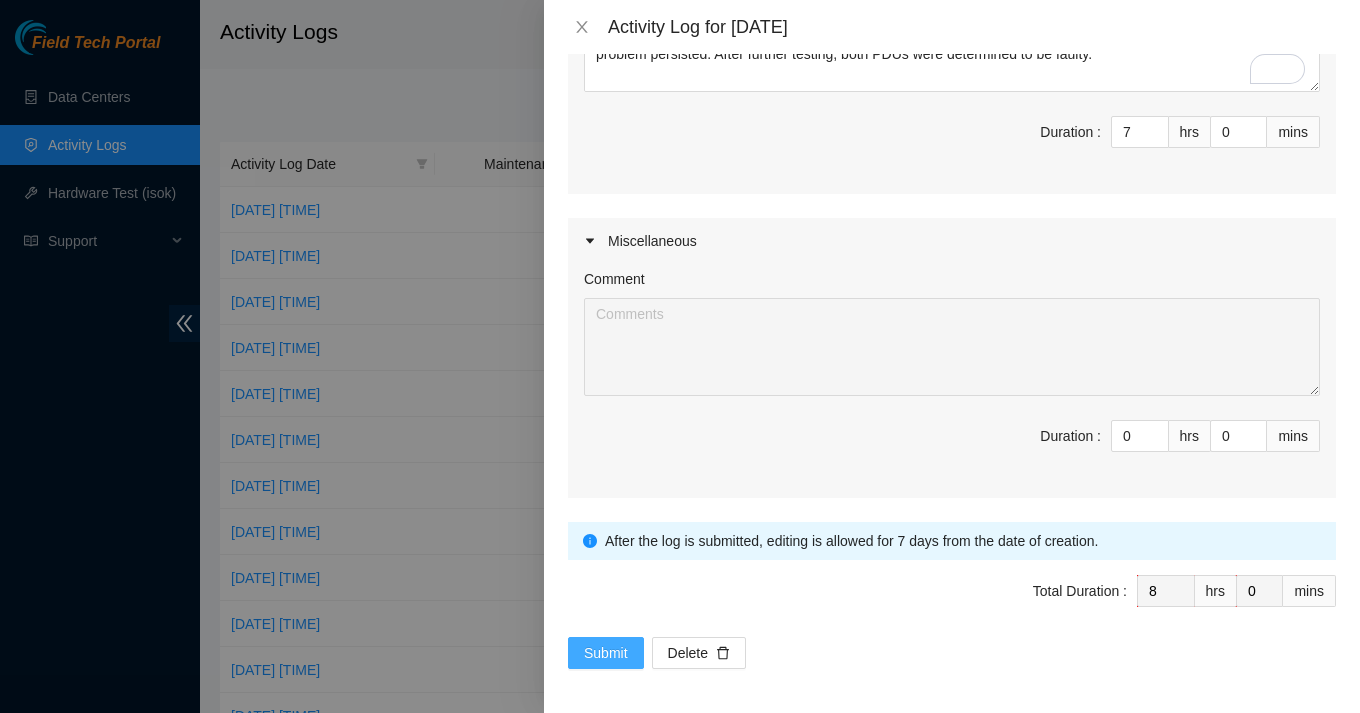 type on "B-W-12IOLLT	Resolution: Other, Comment: Contacted [FIRST] ([INITIALS]@[DOMAIN]) to confirm which adapter needed replacement. Swapped serial cables between hosts for testing, then replaced the faulty blue serial adapter and reversed the cables as instructed. Confirmed functionality and closed the ticket per [FIRST]’s guidance., Return Tracking Number: None" 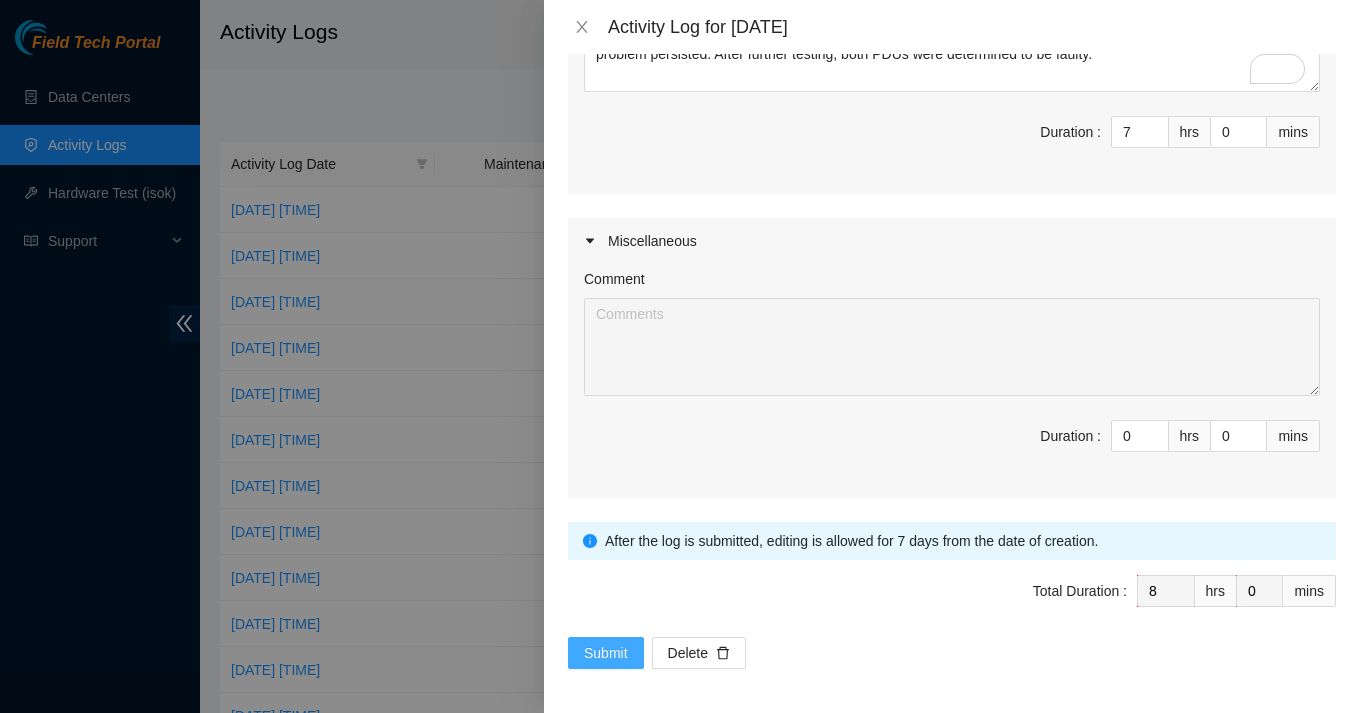 click on "Submit" at bounding box center (606, 653) 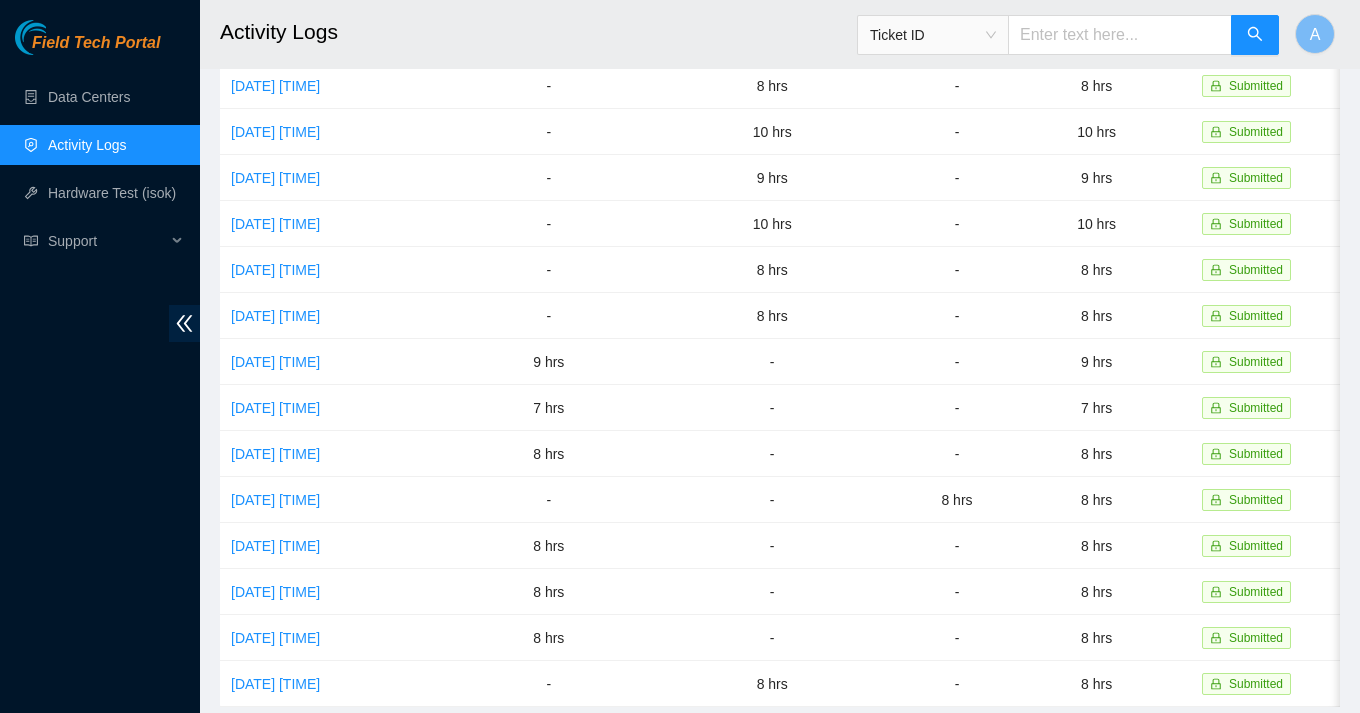 scroll, scrollTop: 511, scrollLeft: 0, axis: vertical 